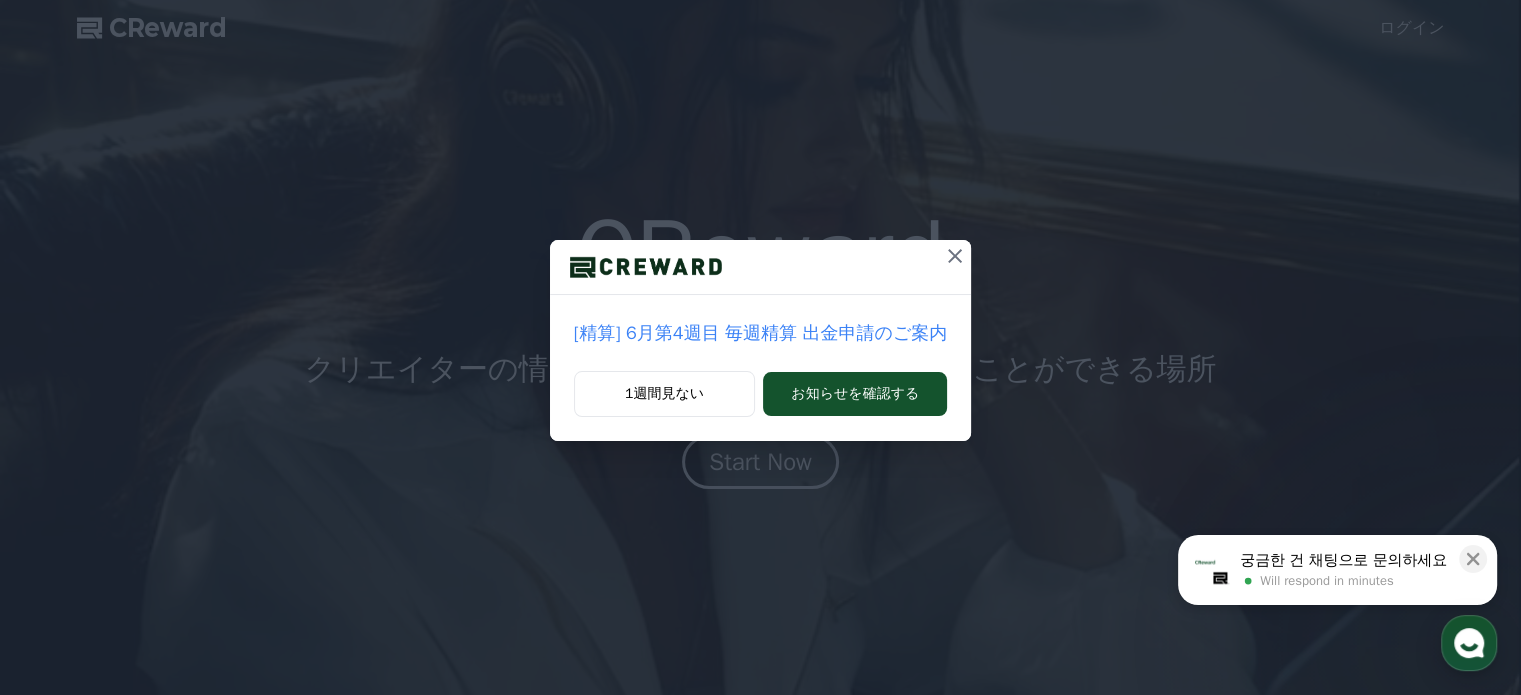 scroll, scrollTop: 0, scrollLeft: 0, axis: both 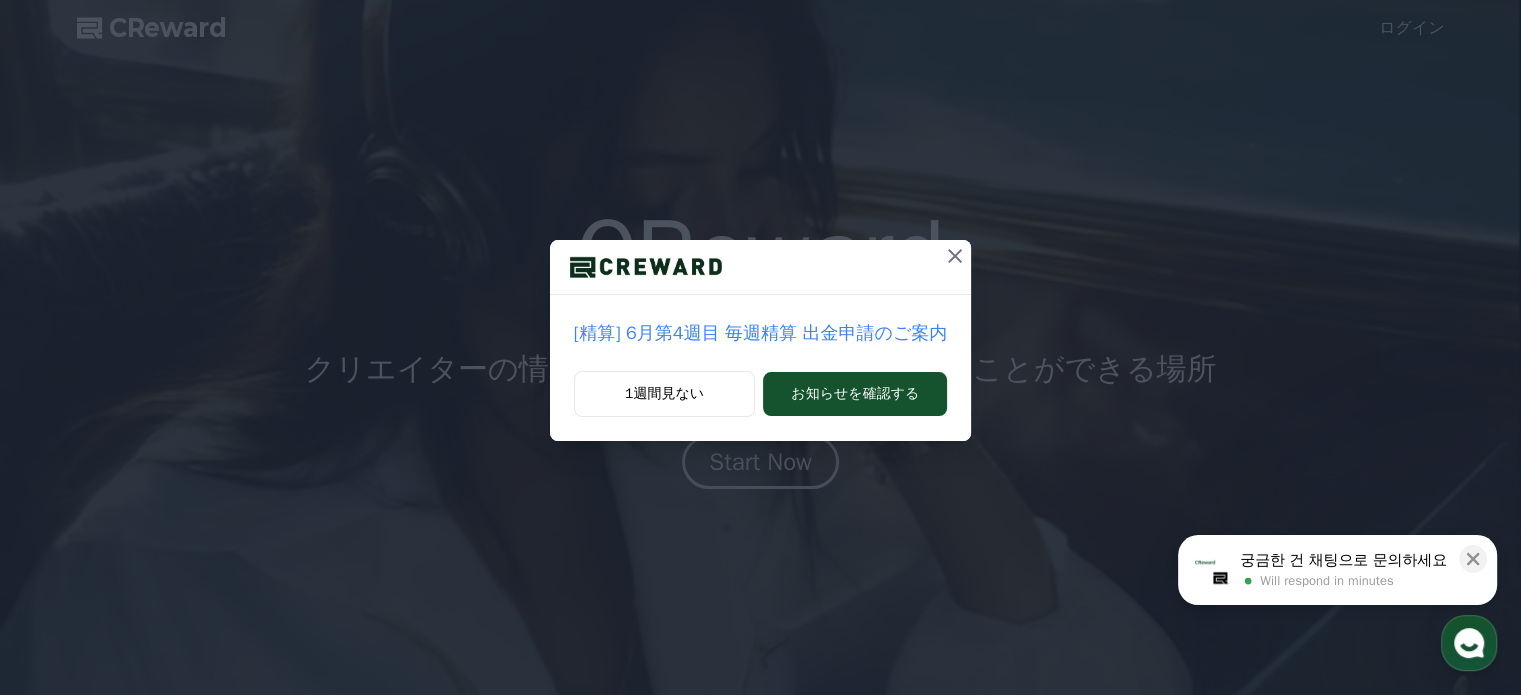 click 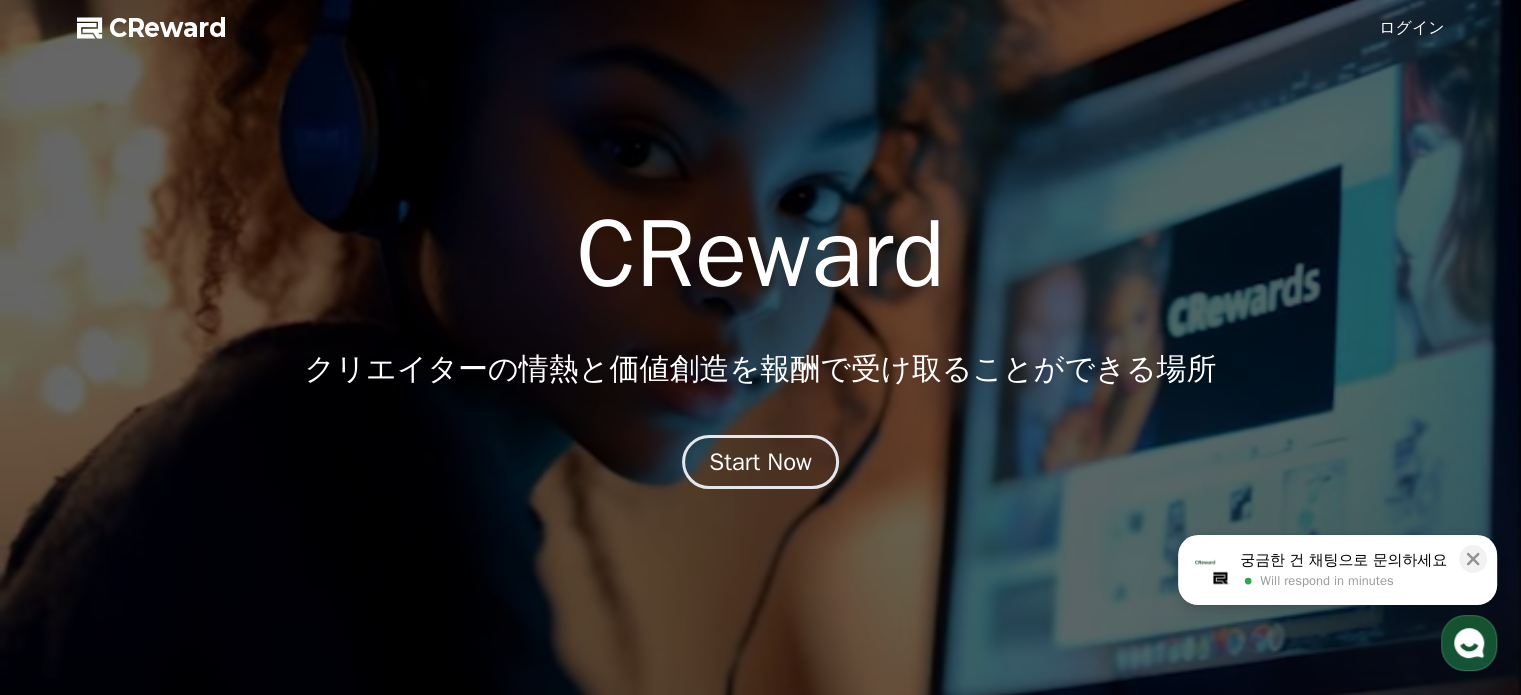 click on "ログイン" at bounding box center [1412, 28] 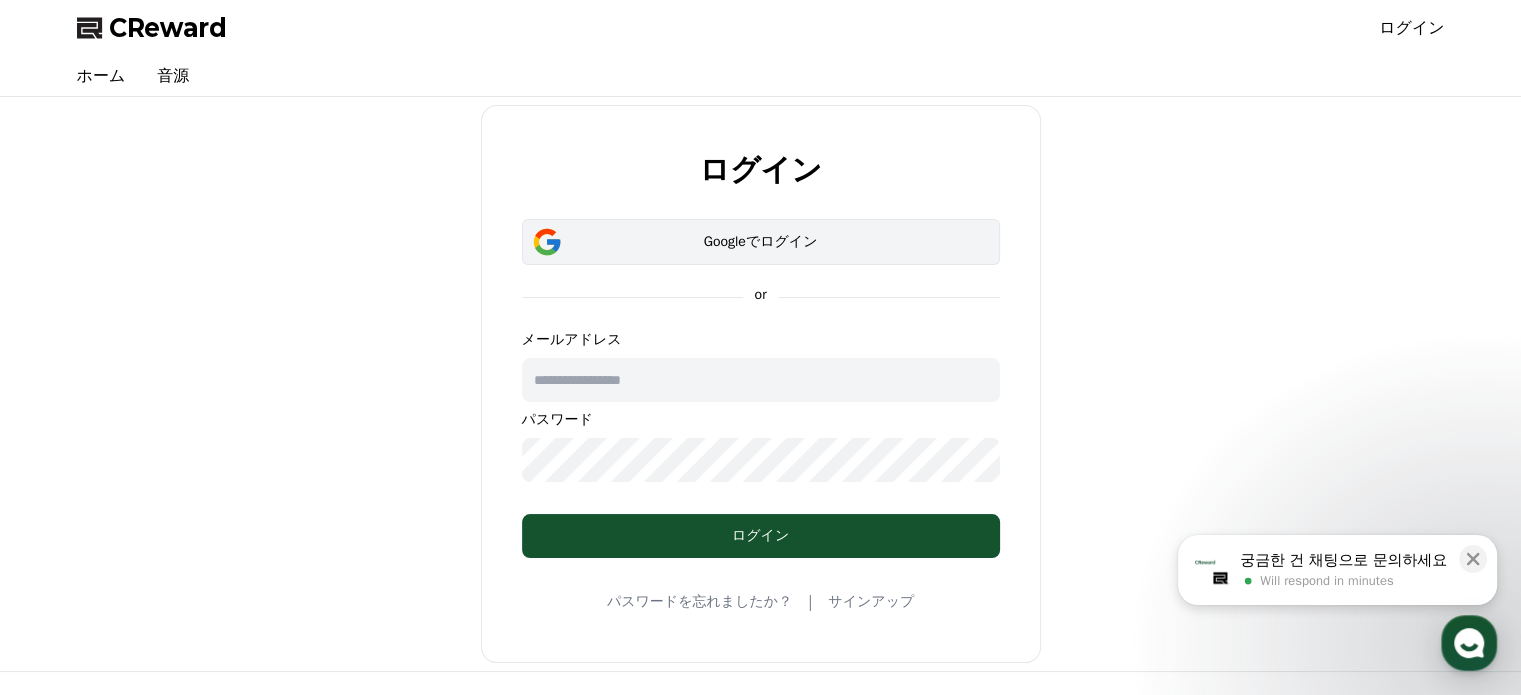 click on "Googleでログイン" at bounding box center (761, 242) 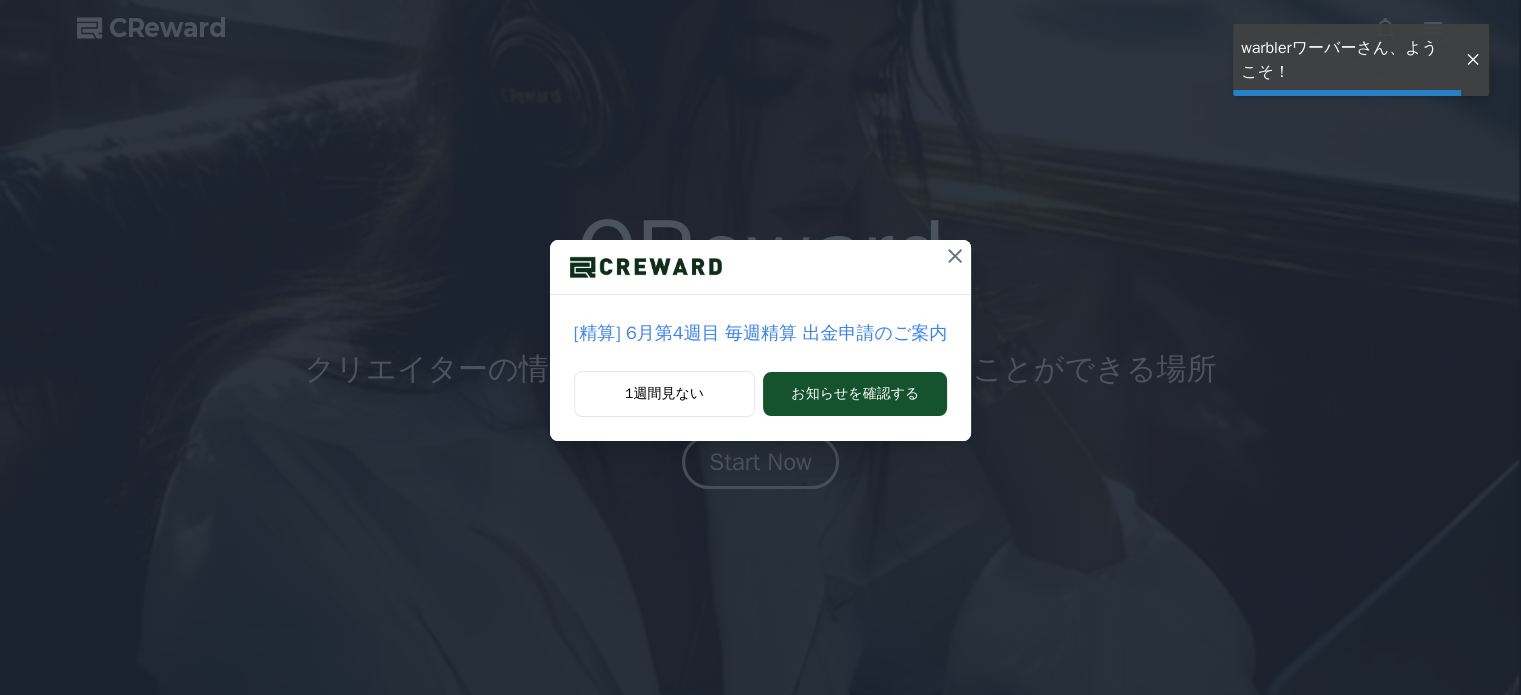 scroll, scrollTop: 0, scrollLeft: 0, axis: both 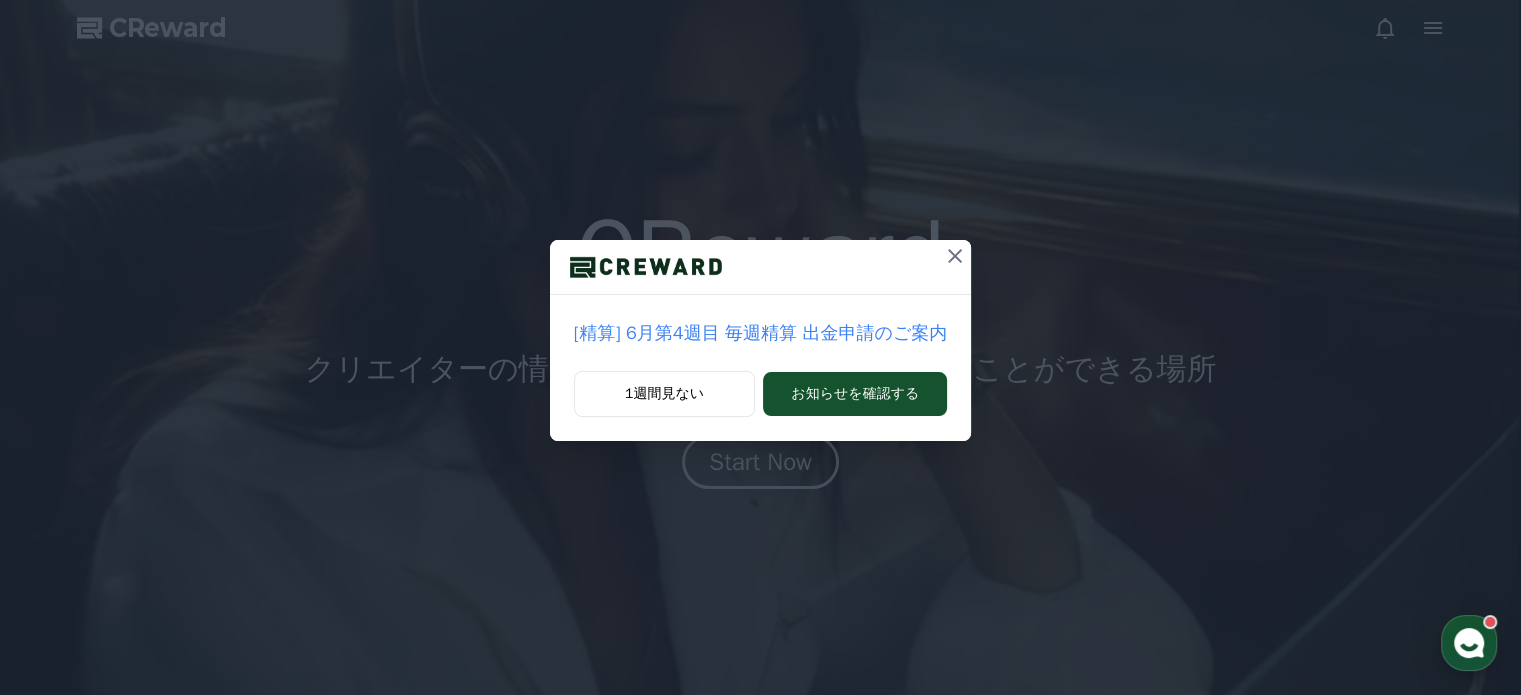 click 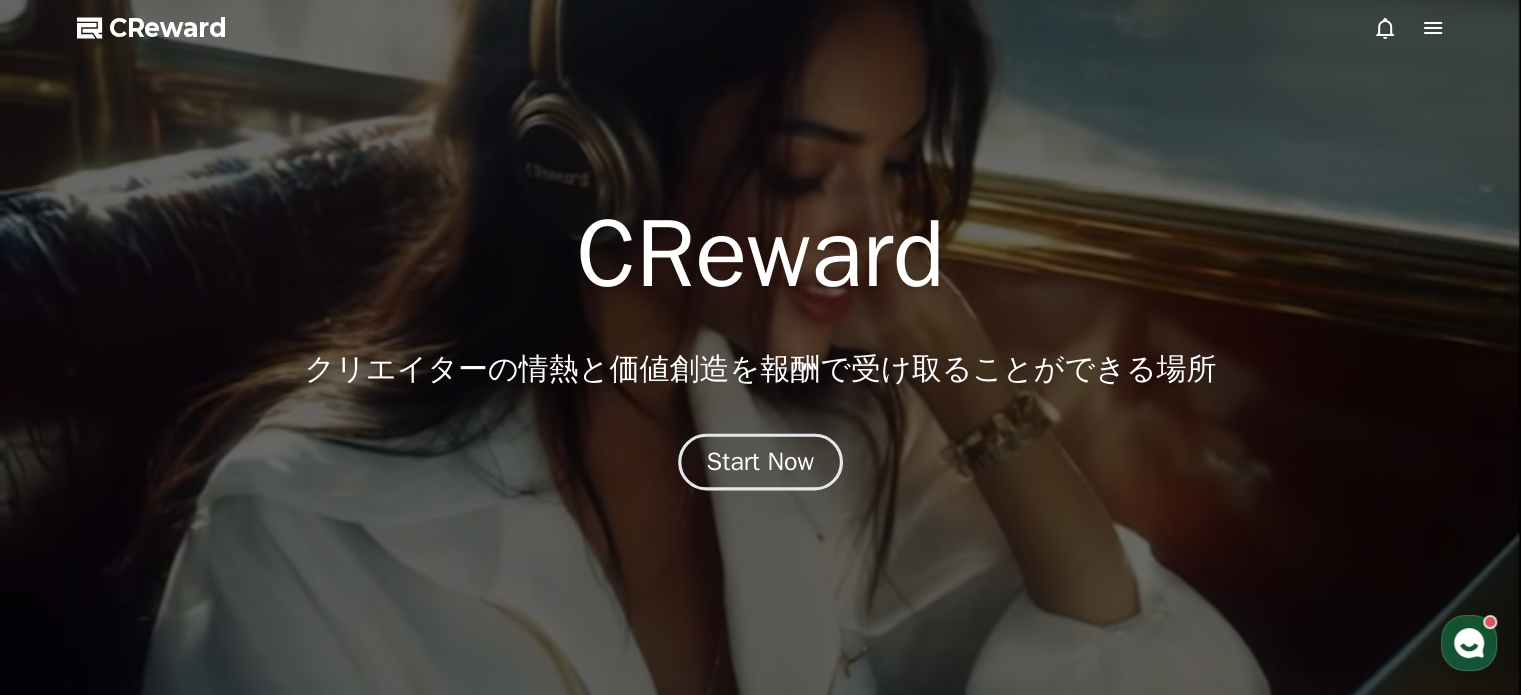 click on "Start Now" at bounding box center (761, 462) 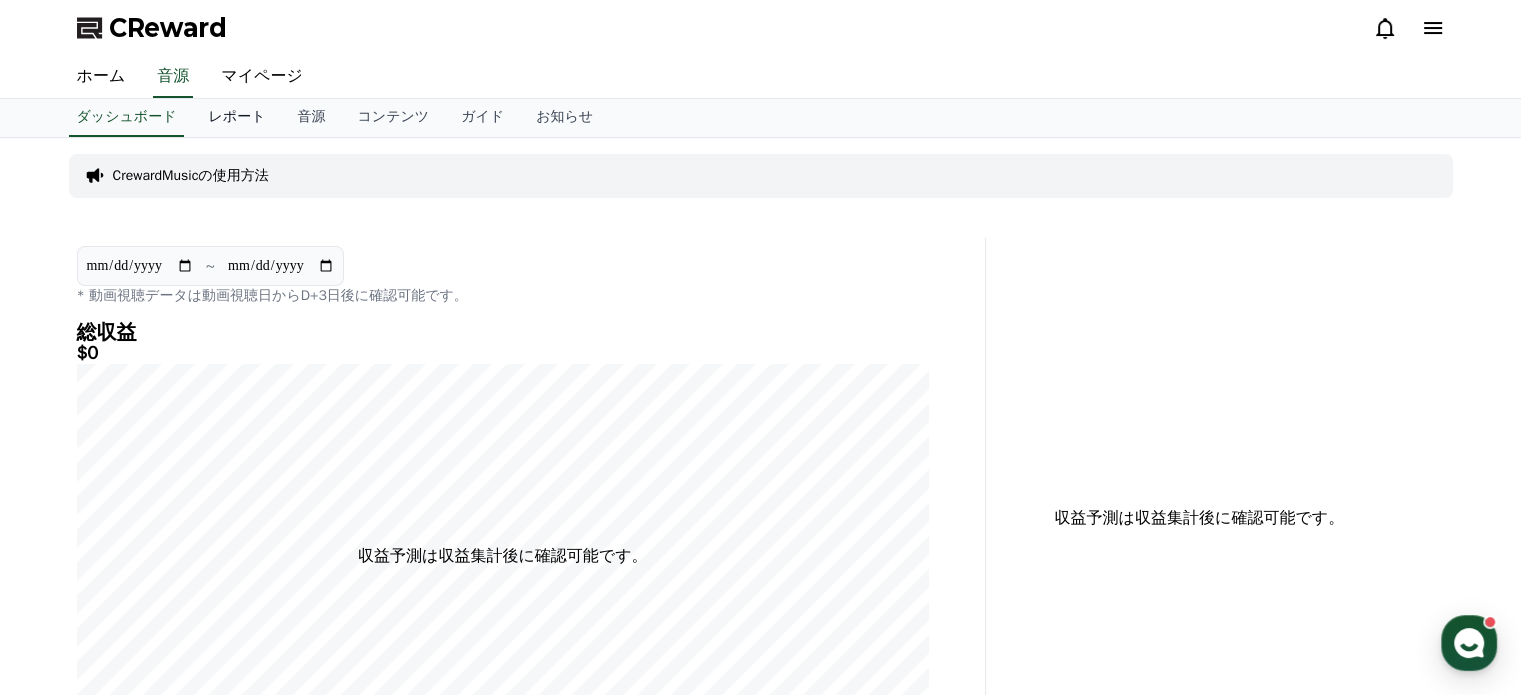 click on "レポート" at bounding box center [236, 118] 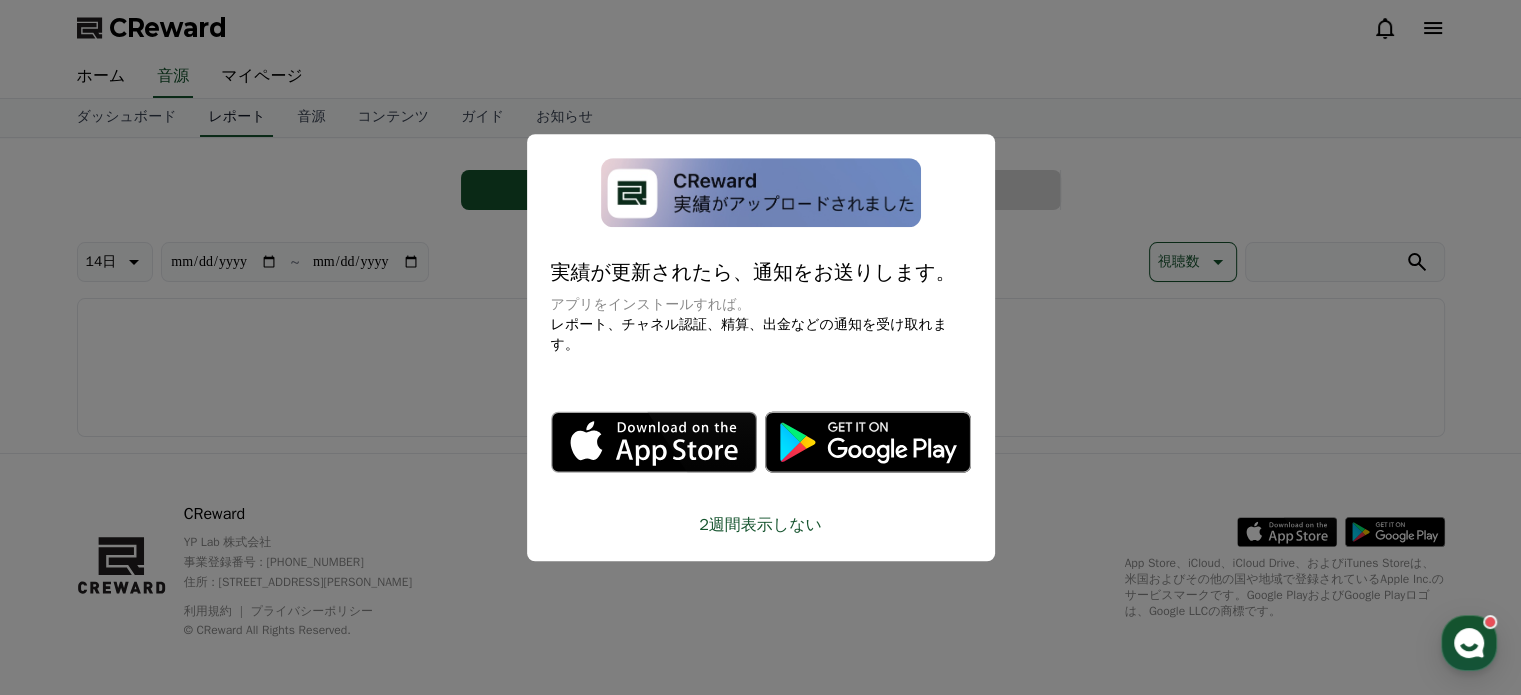 click at bounding box center (760, 347) 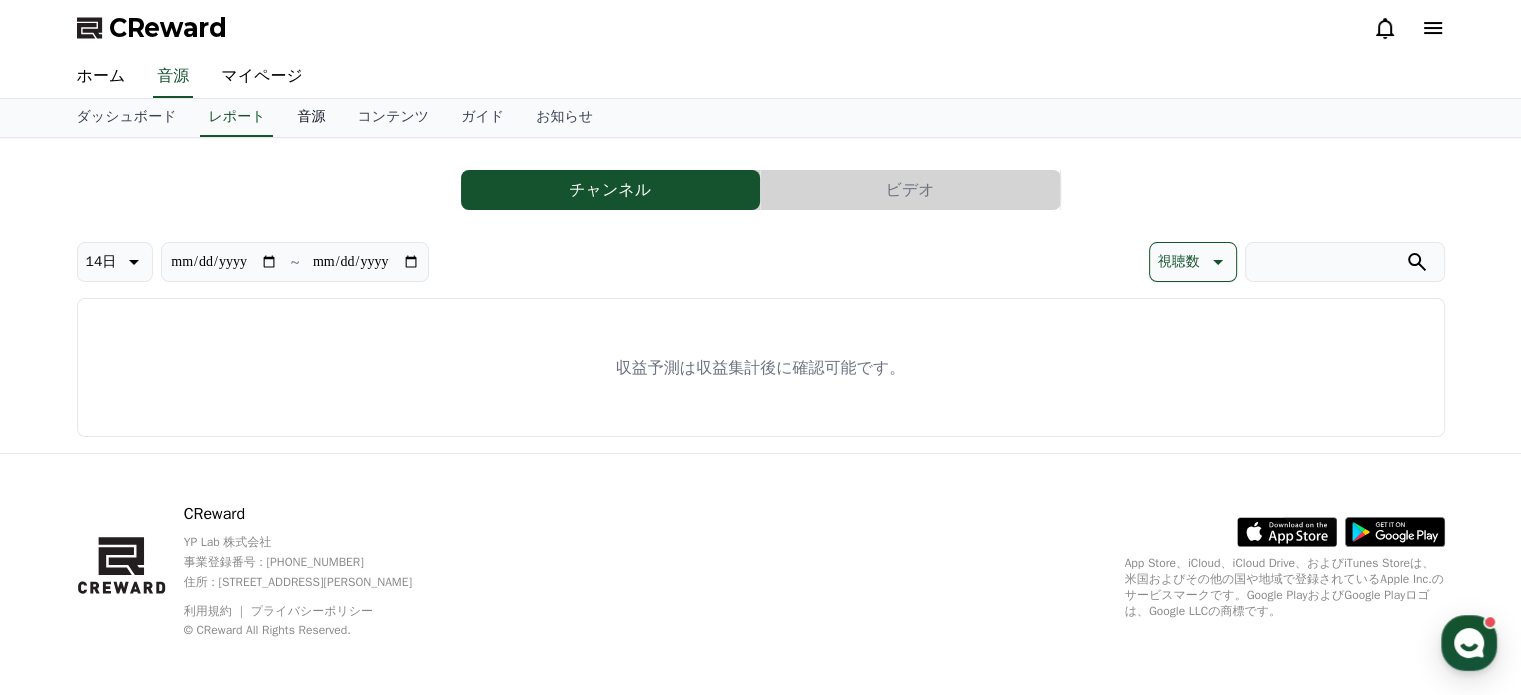 click on "音源" at bounding box center (311, 118) 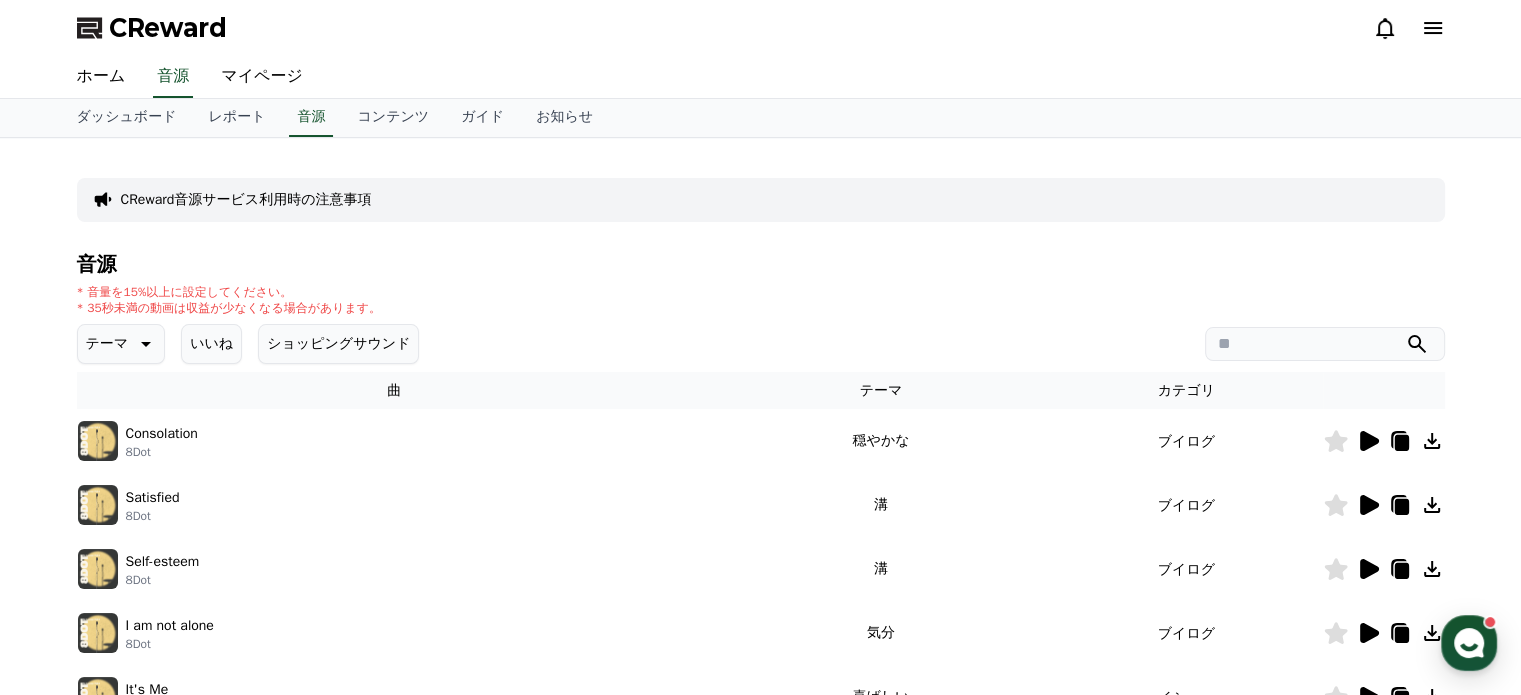 click 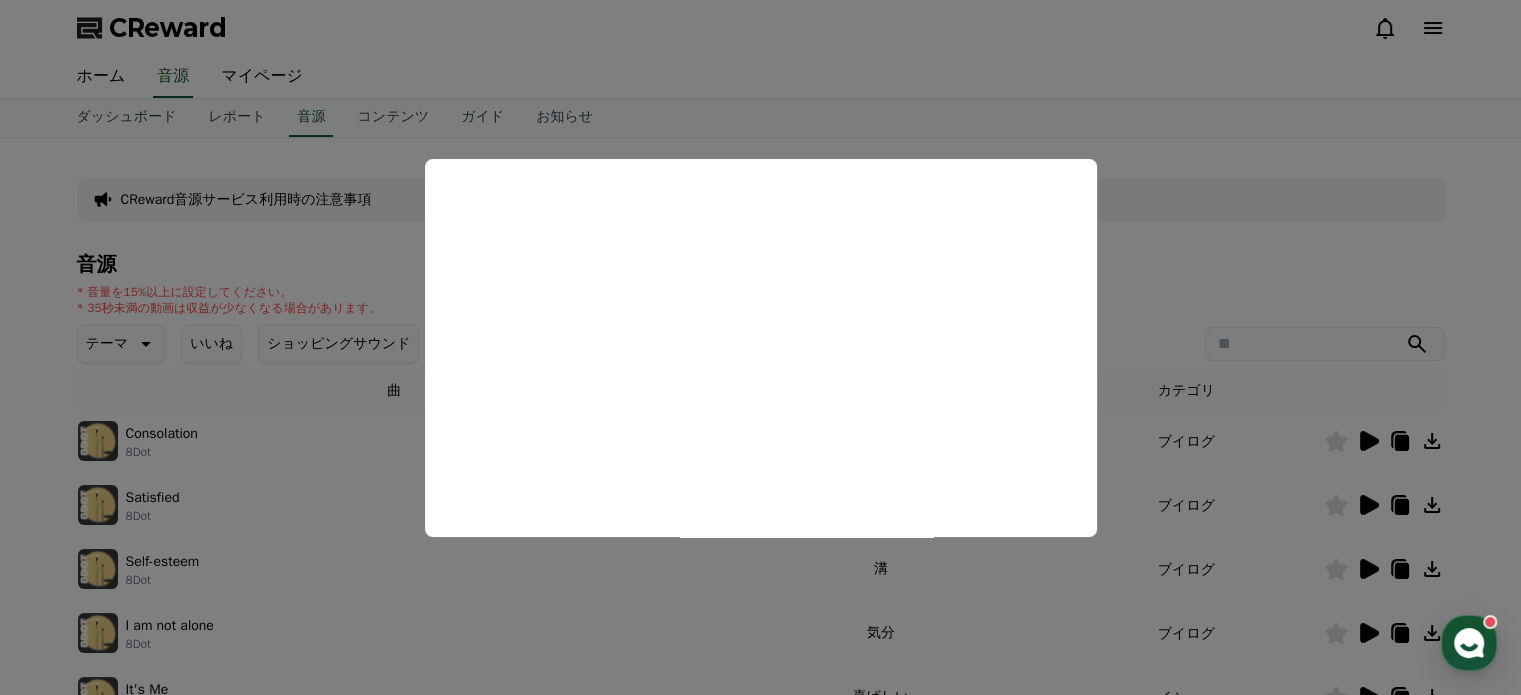 click at bounding box center (760, 347) 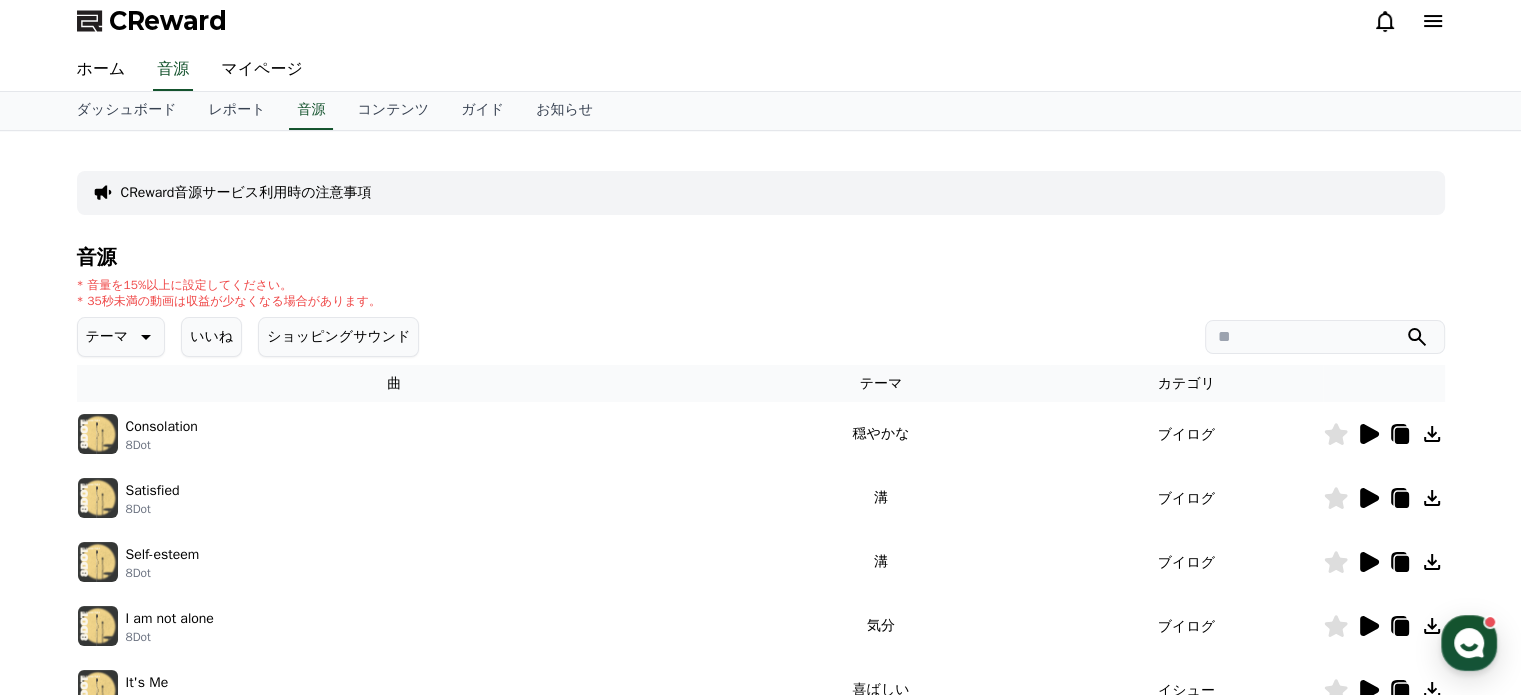 scroll, scrollTop: 2, scrollLeft: 0, axis: vertical 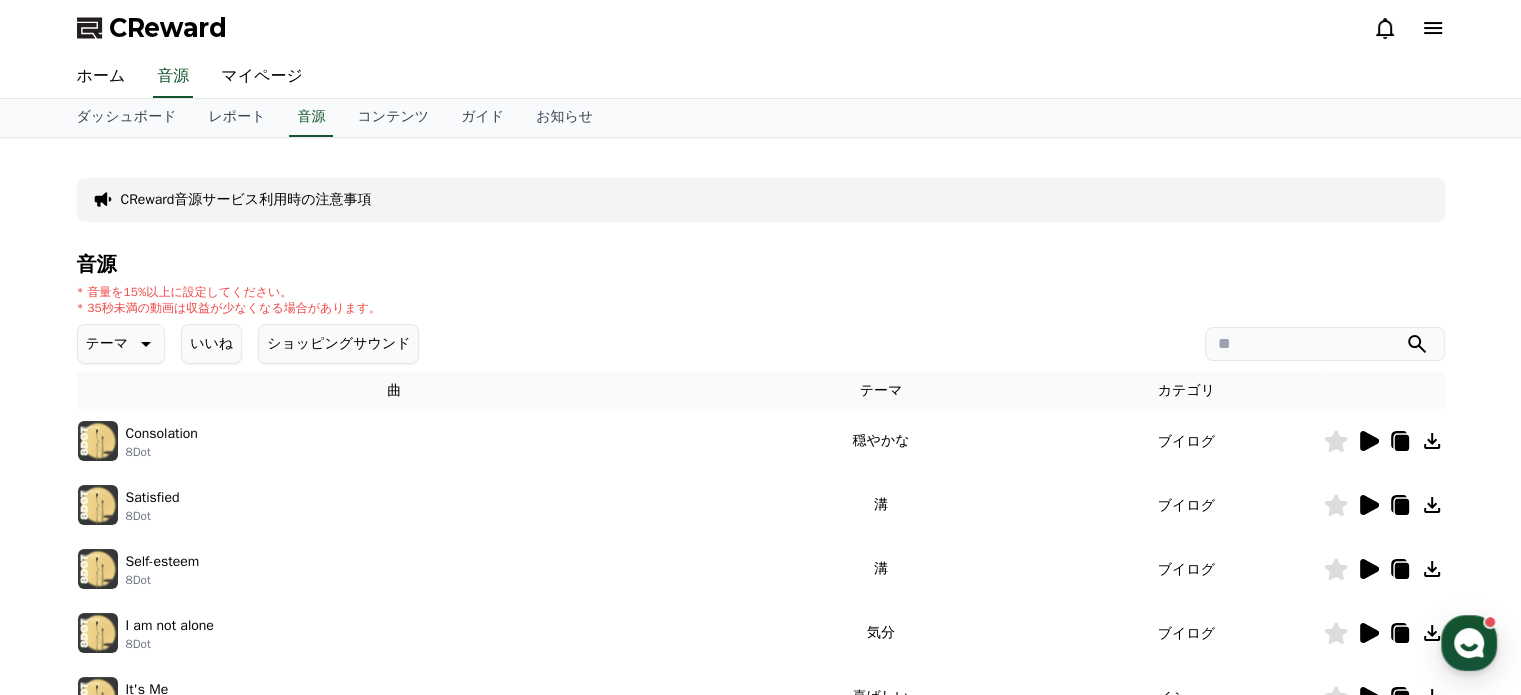 click at bounding box center (1409, 28) 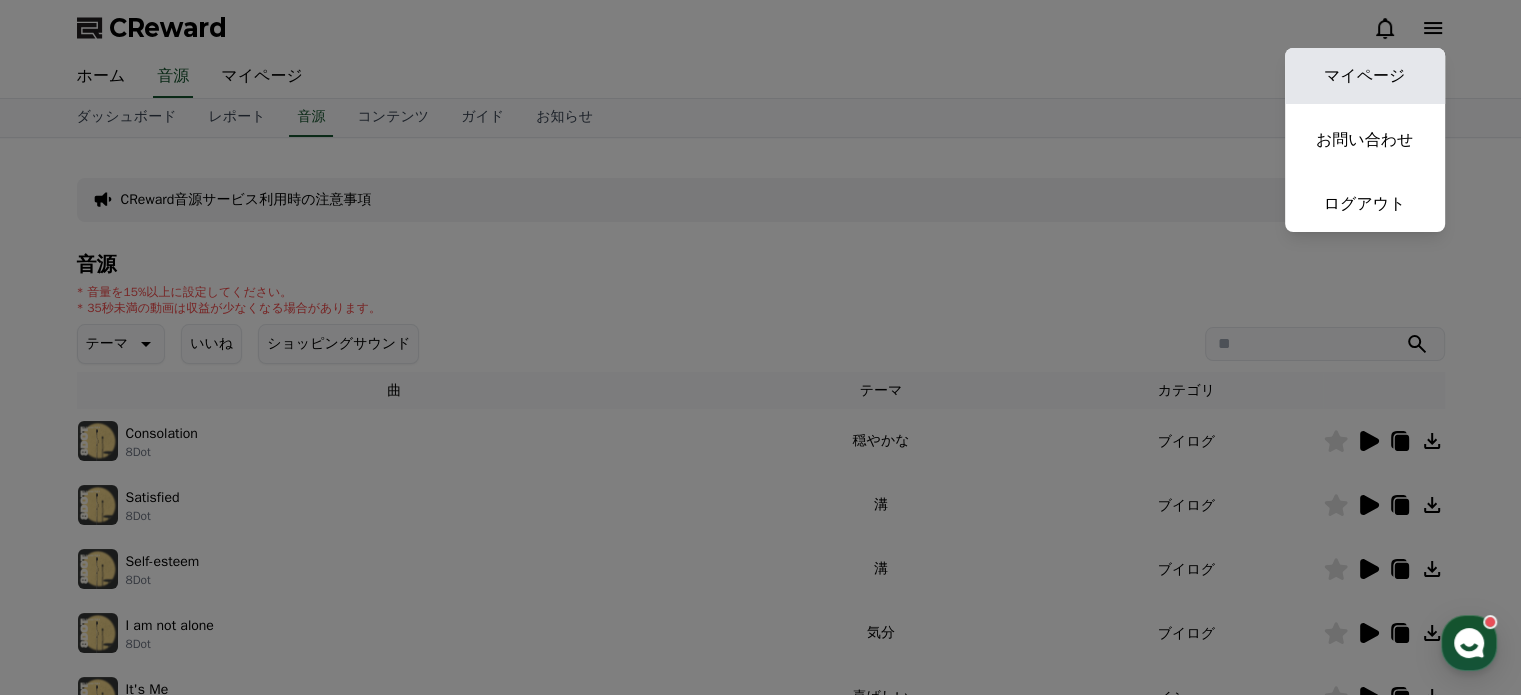 click on "マイページ" at bounding box center (1365, 76) 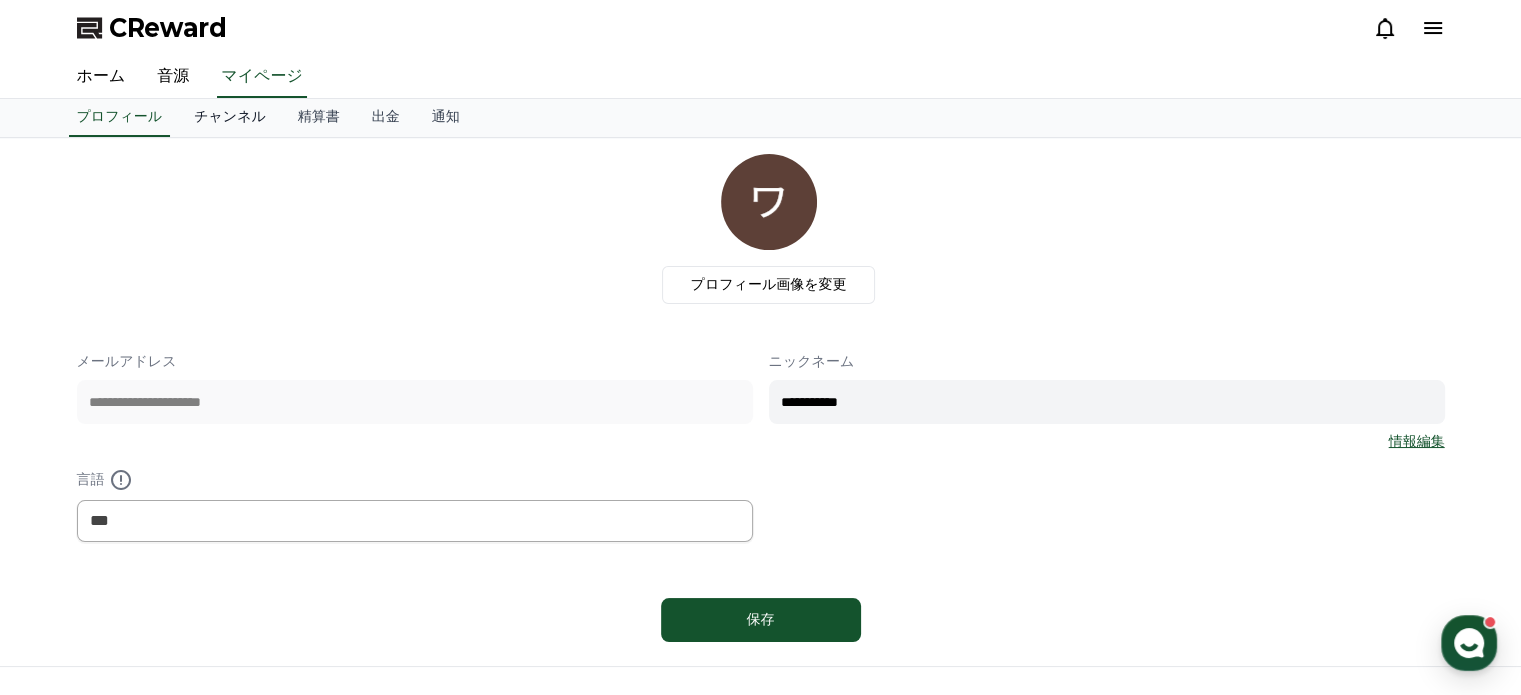 click on "チャンネル" at bounding box center [230, 118] 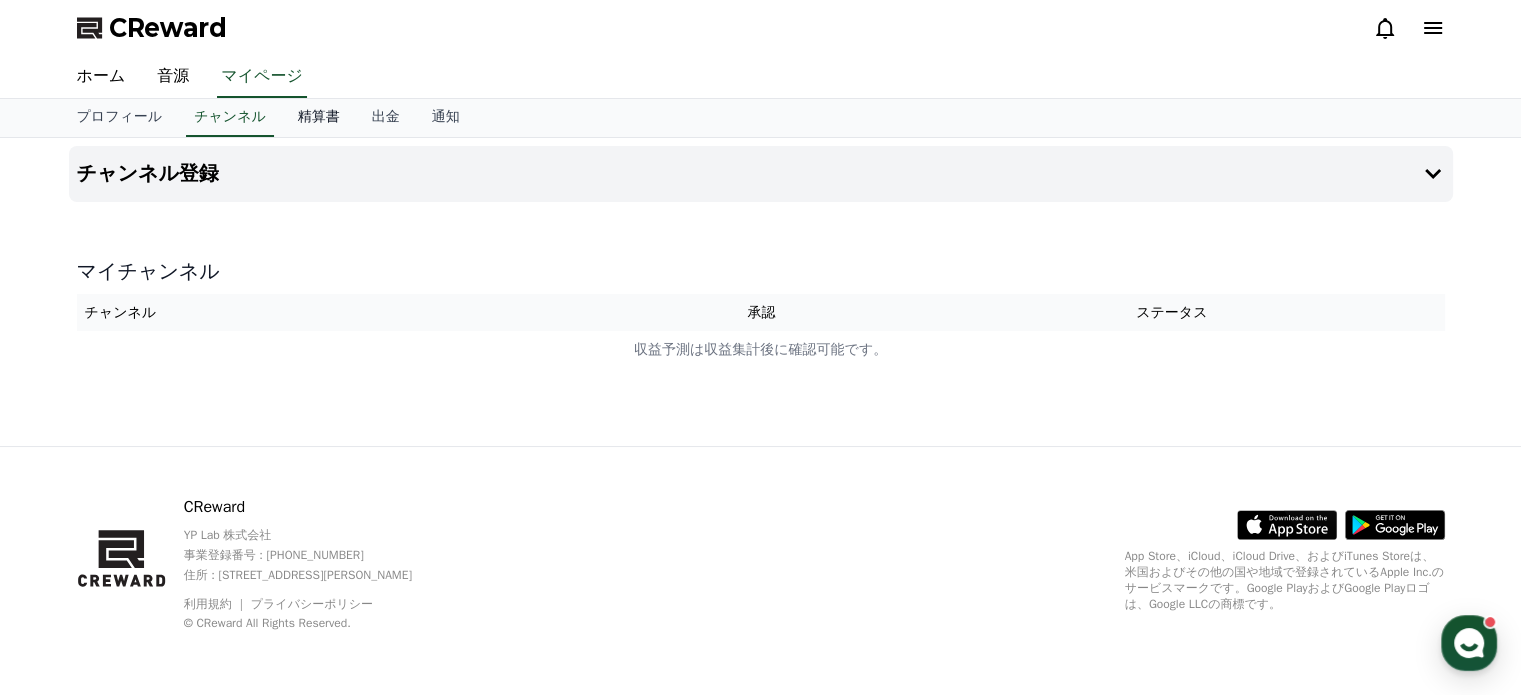 click on "精算書" at bounding box center [319, 118] 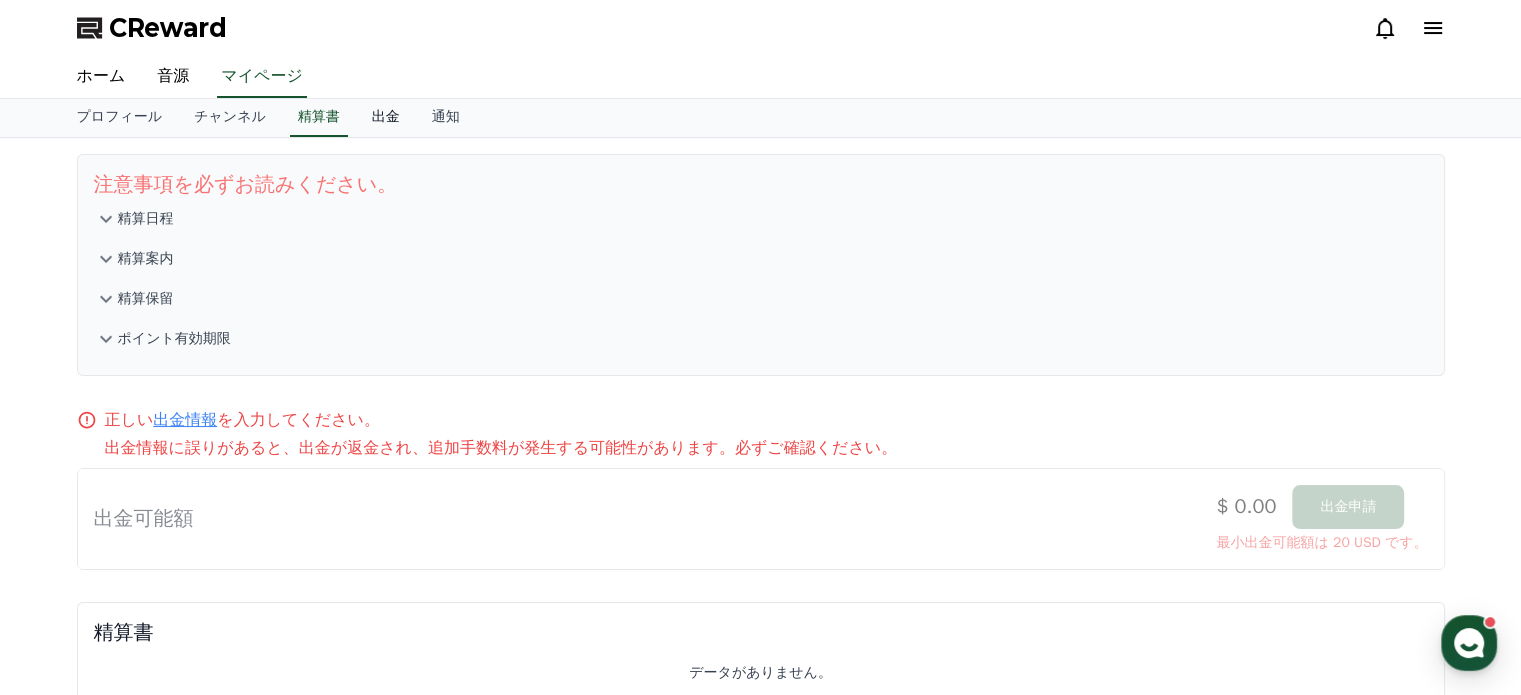 click on "出金" at bounding box center [386, 118] 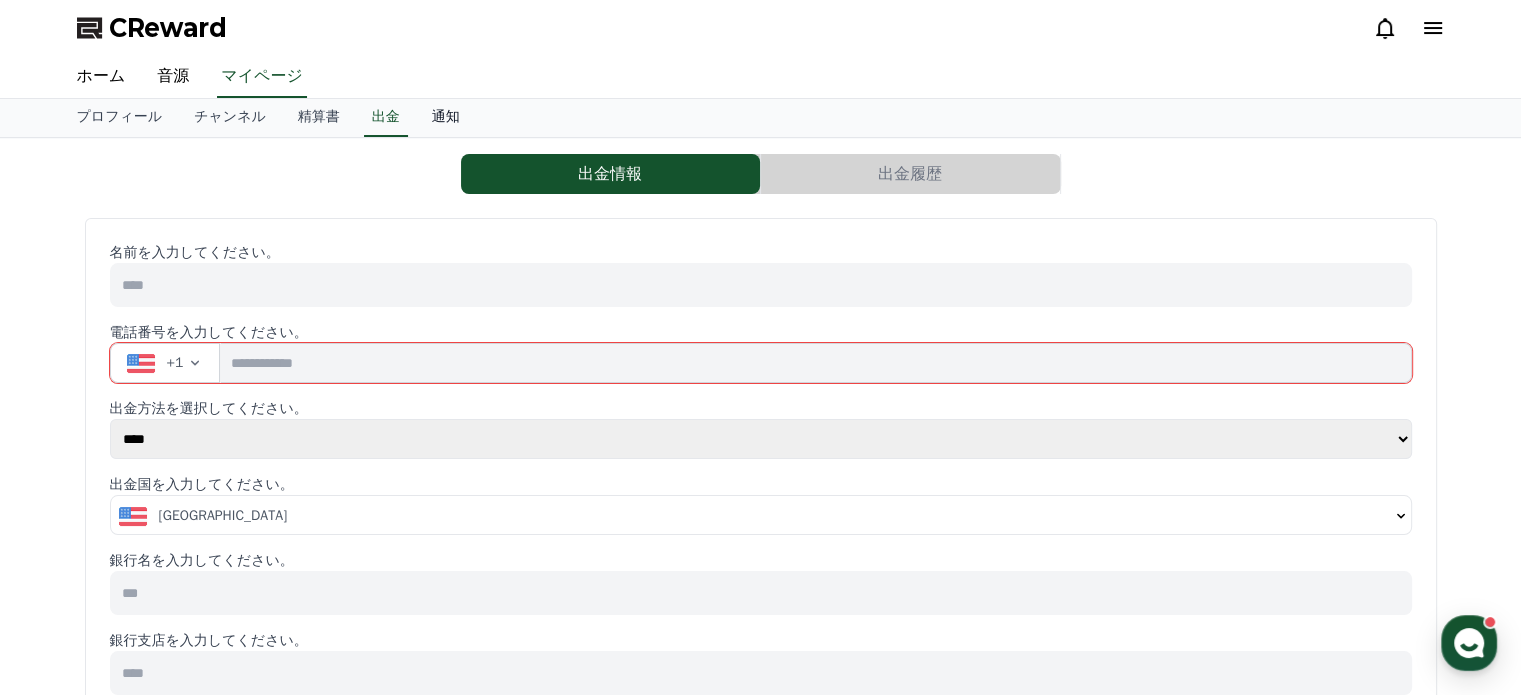 click on "通知" at bounding box center (446, 118) 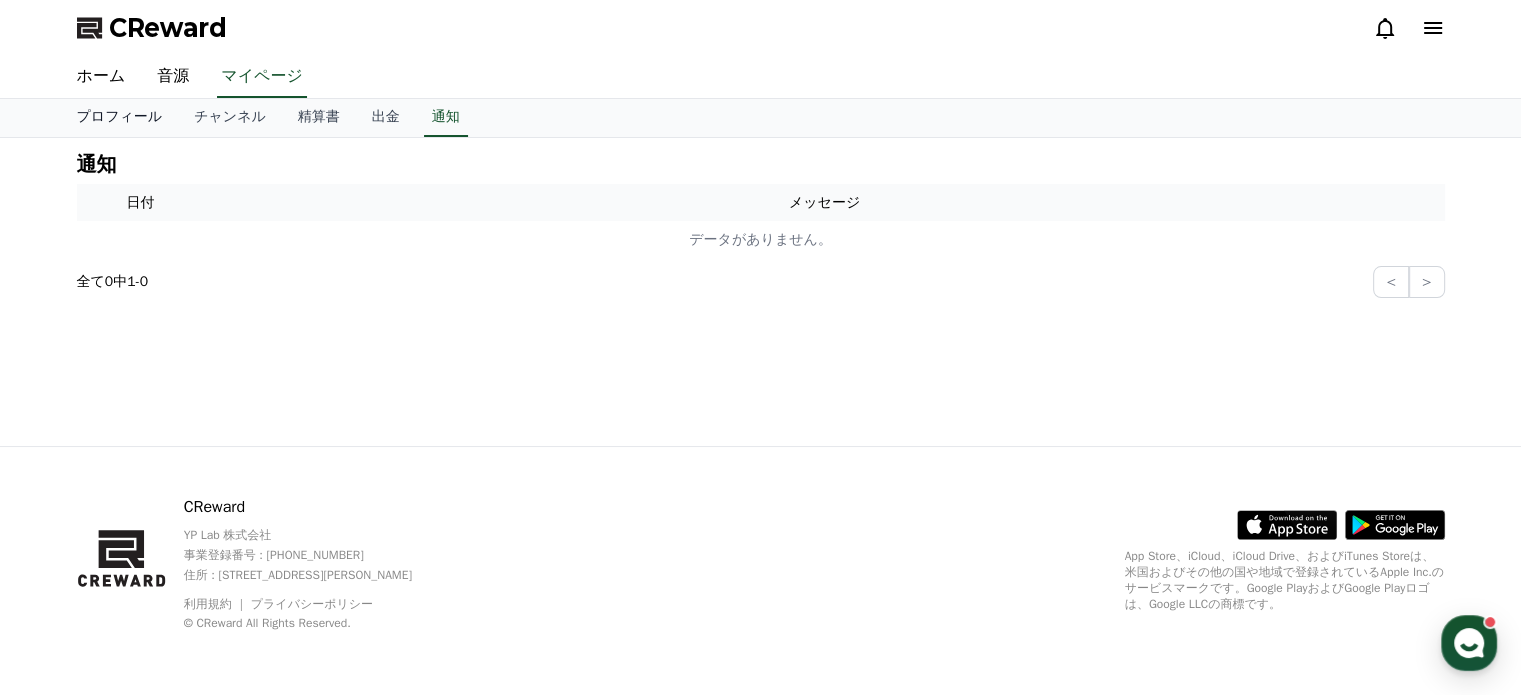 click on "プロフィール" at bounding box center (120, 118) 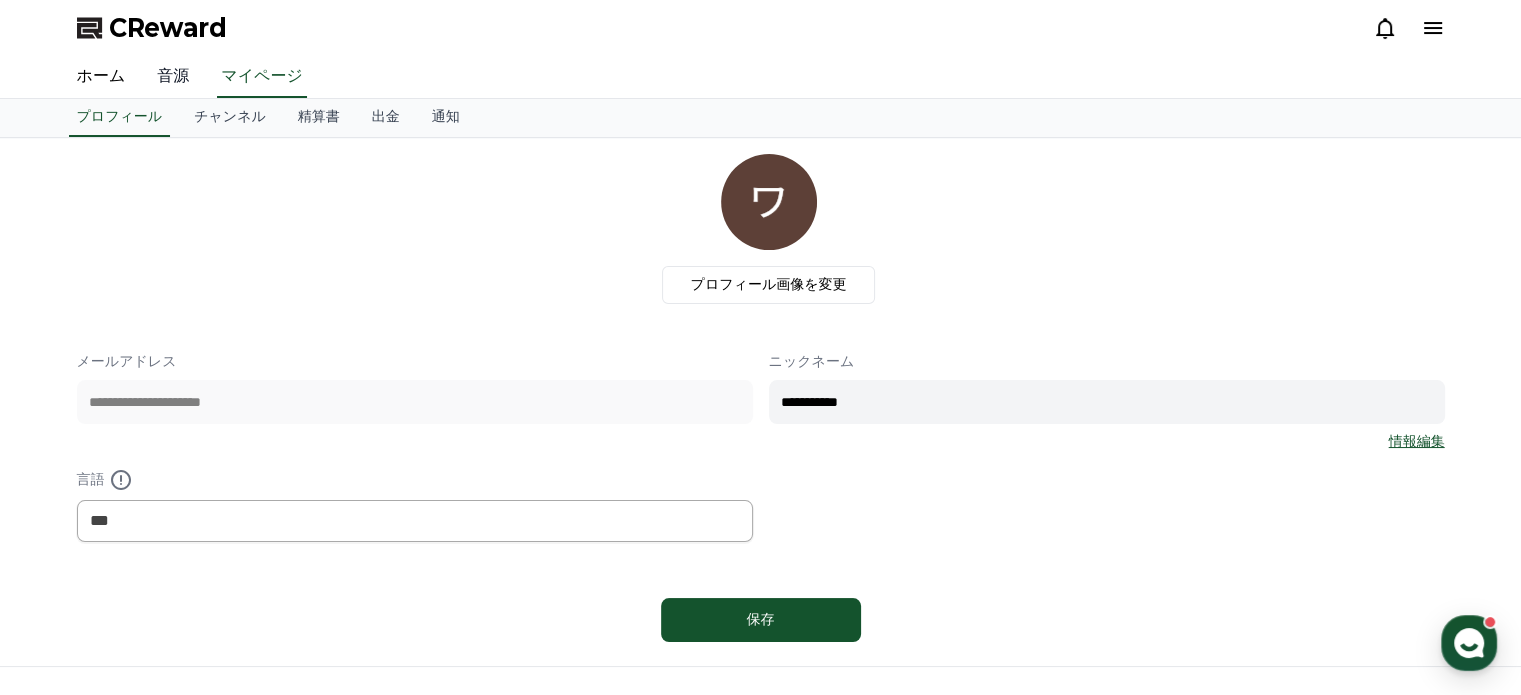 click on "音源" at bounding box center [173, 77] 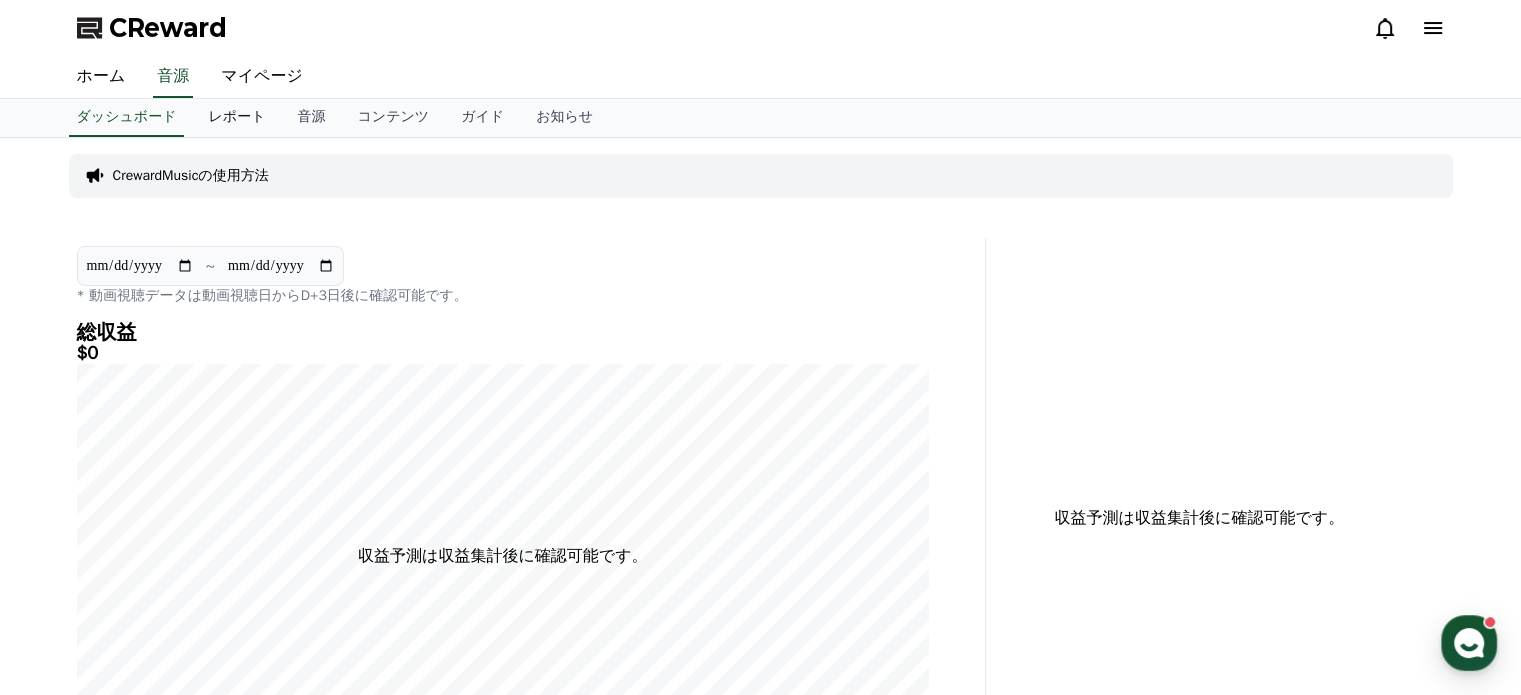 click on "レポート" at bounding box center [236, 118] 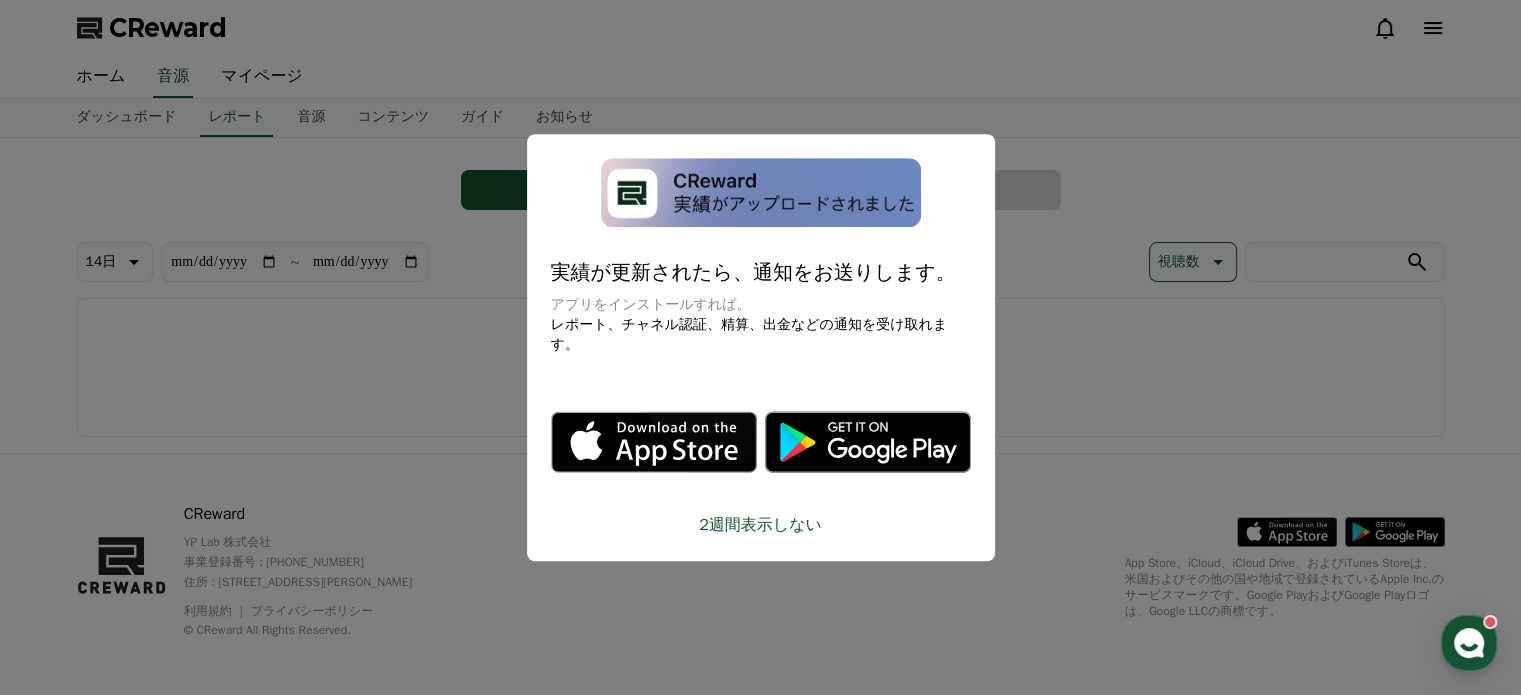 click at bounding box center (760, 347) 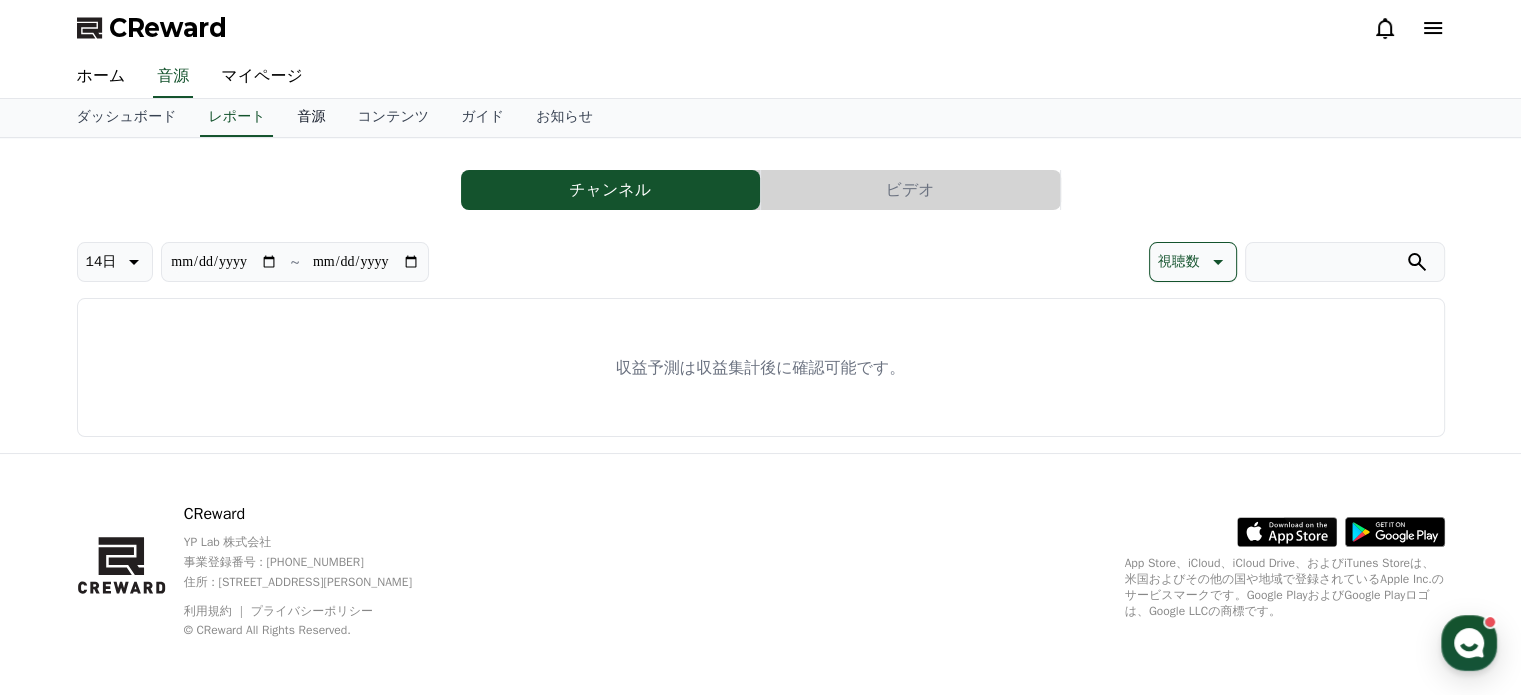 click on "音源" at bounding box center (311, 118) 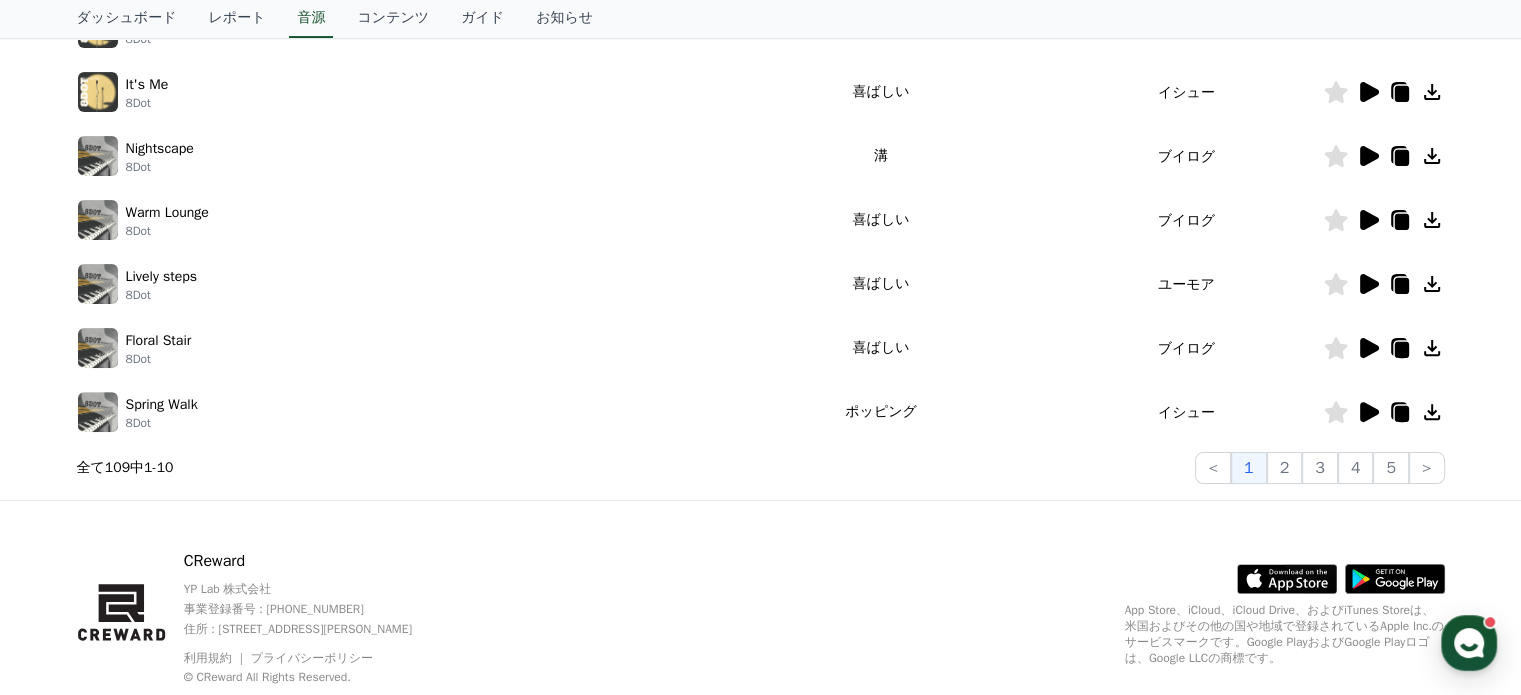 scroll, scrollTop: 657, scrollLeft: 0, axis: vertical 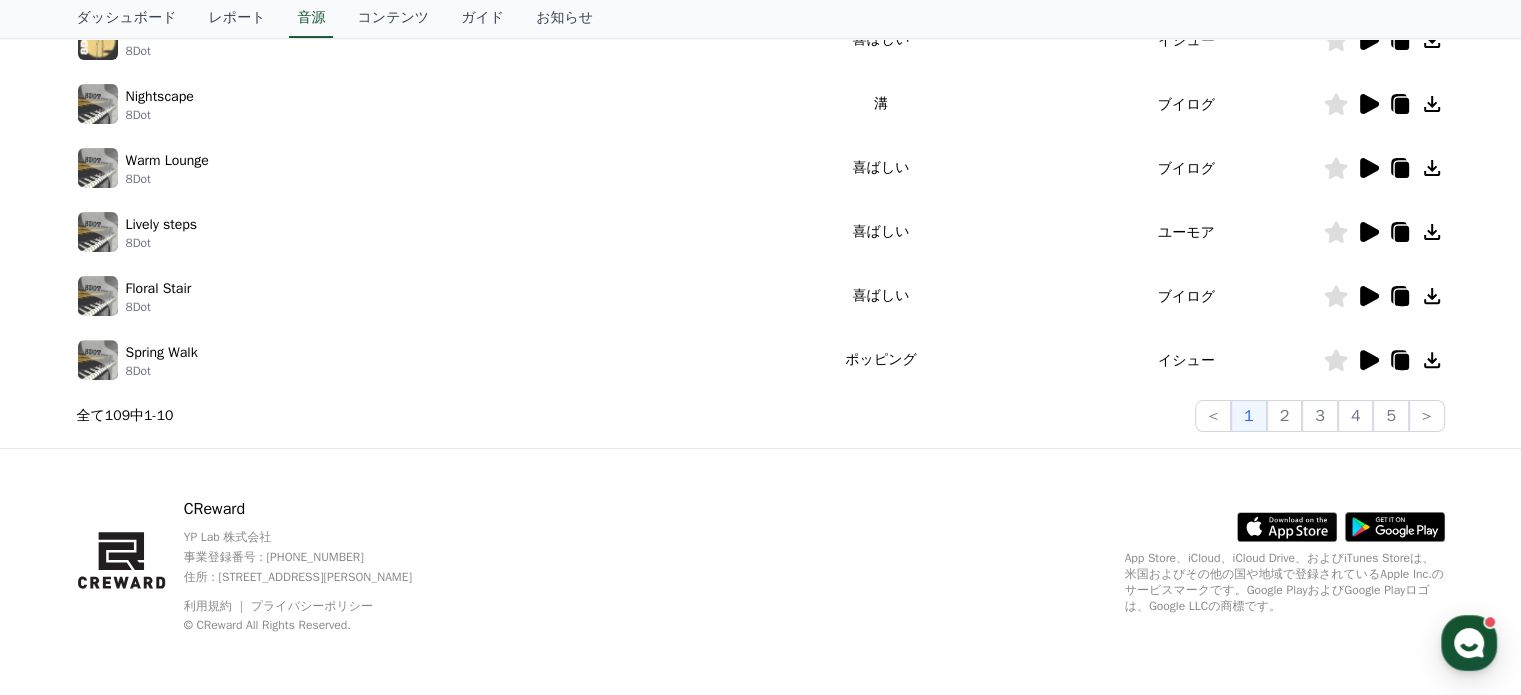 click 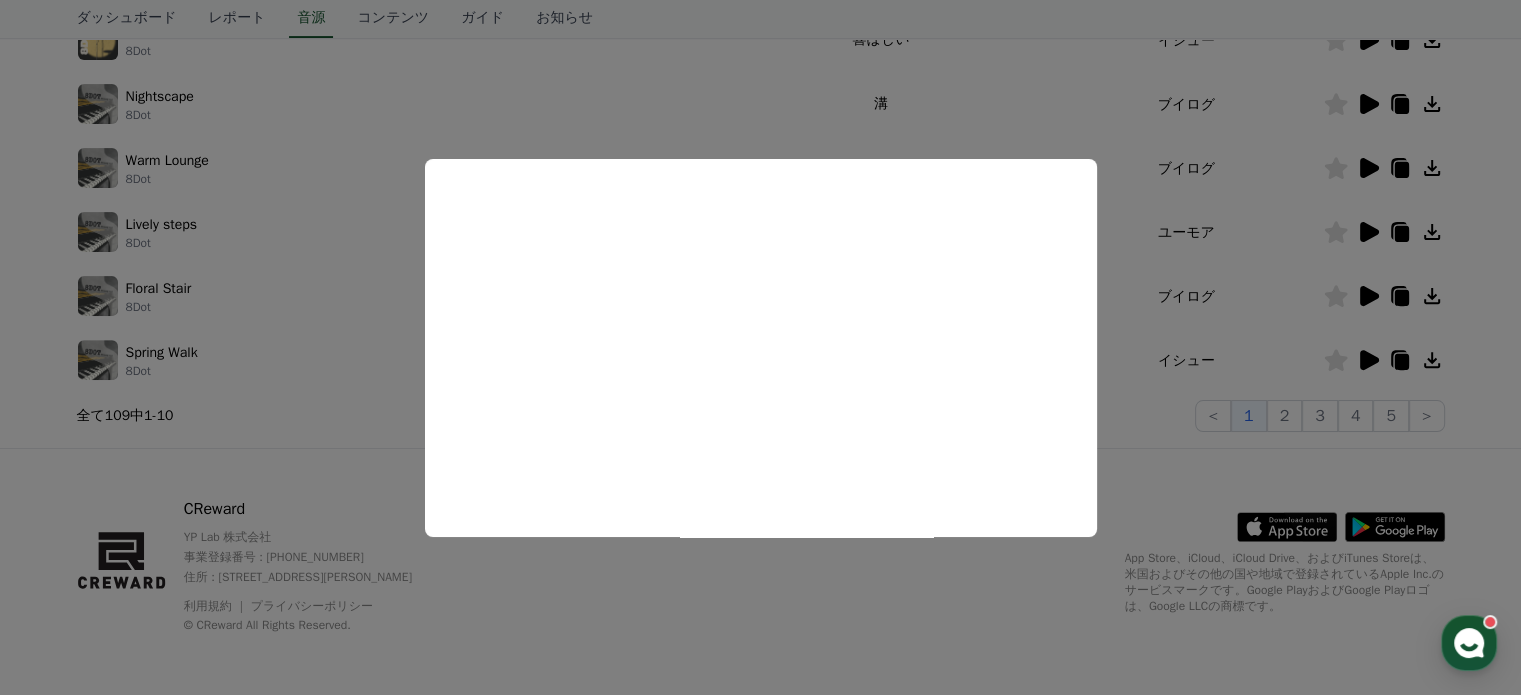 click at bounding box center [760, 347] 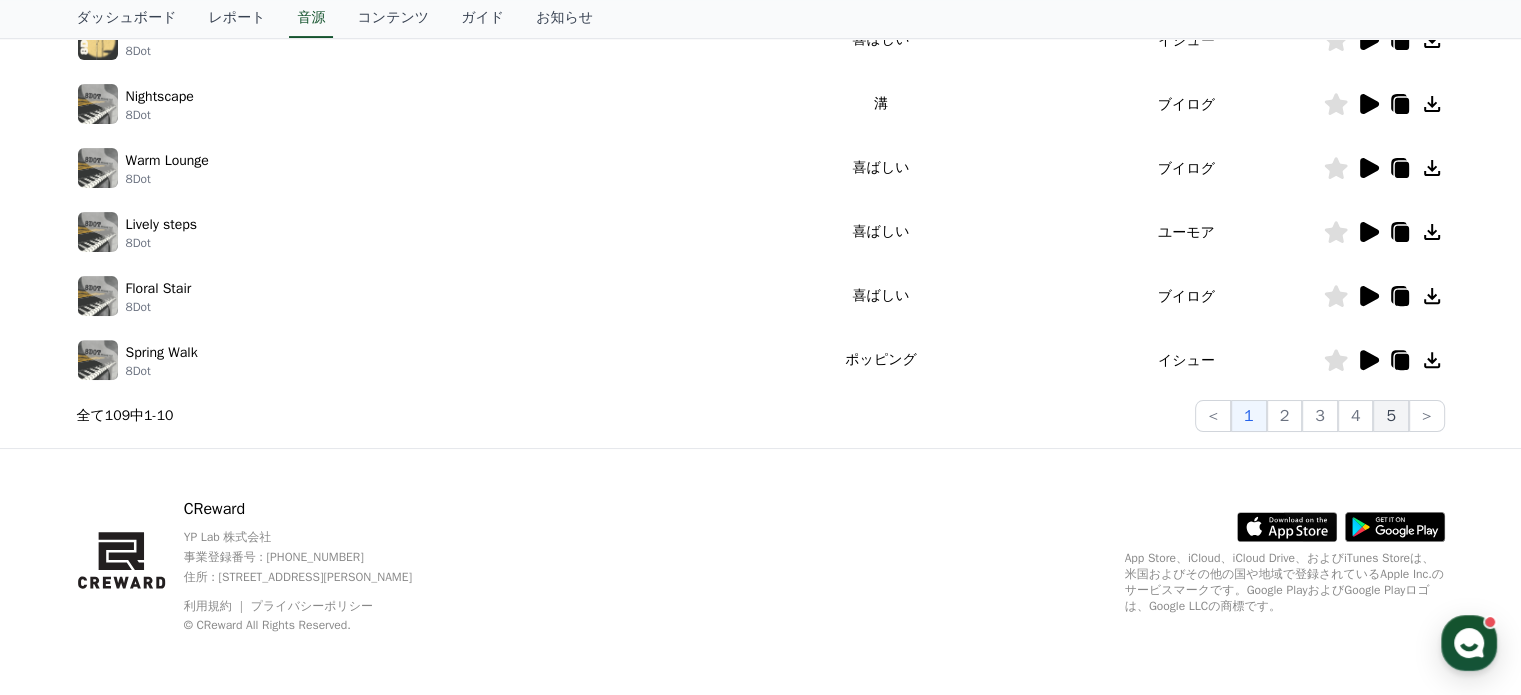 click on "5" 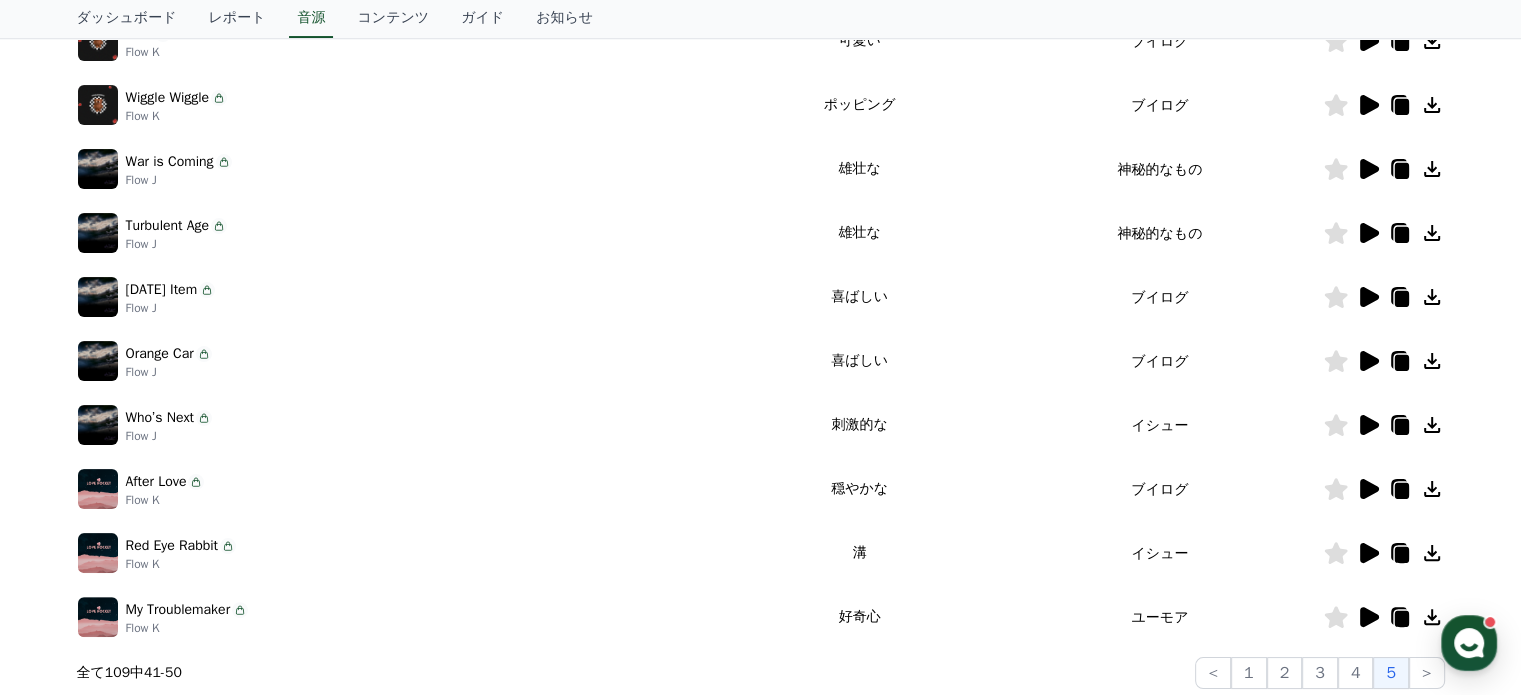scroll, scrollTop: 420, scrollLeft: 0, axis: vertical 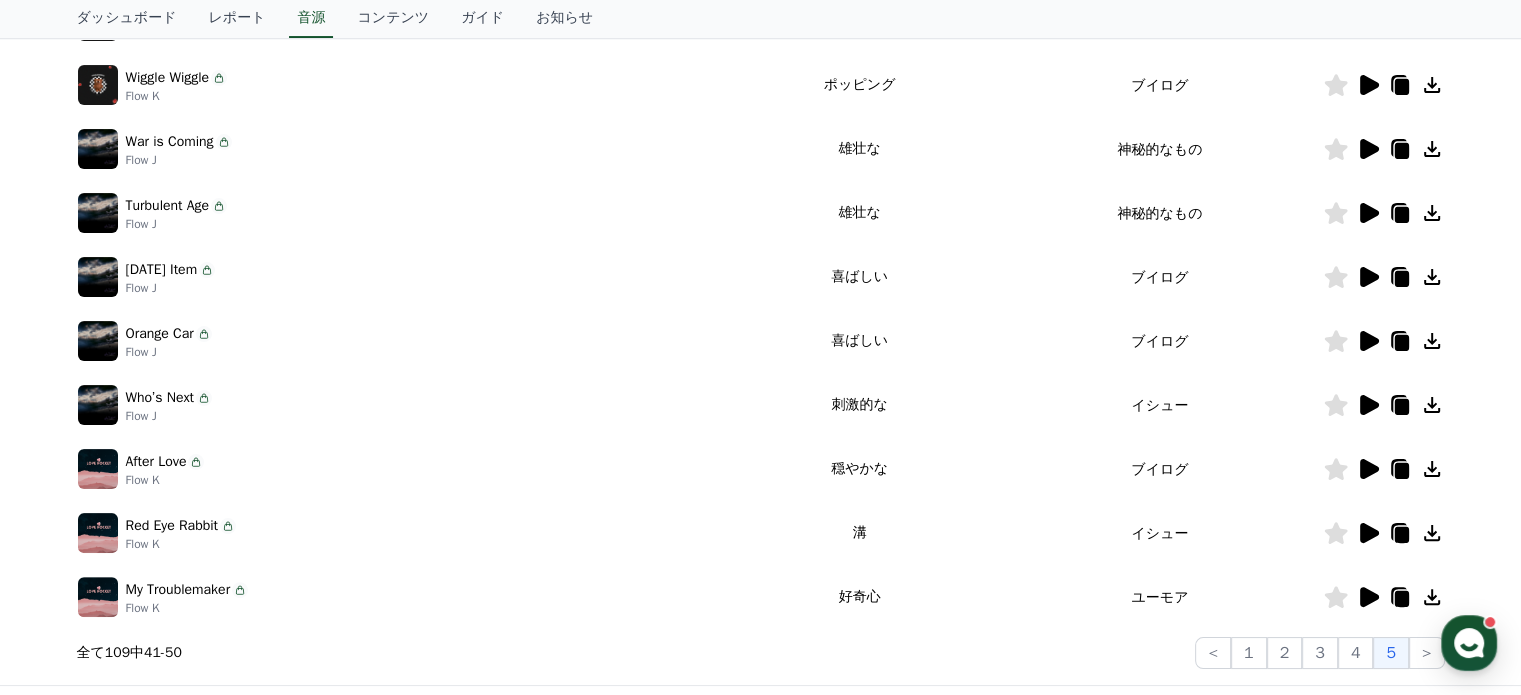 click 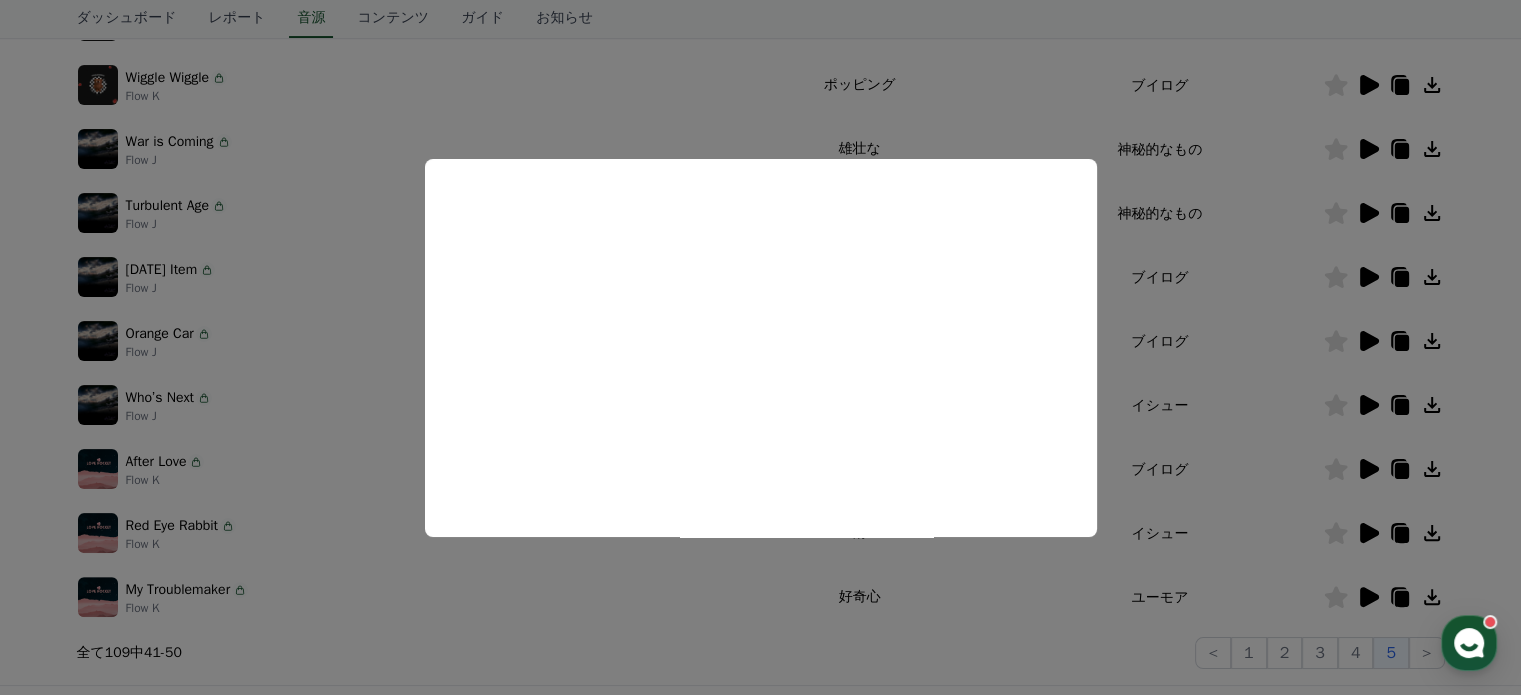 click at bounding box center [760, 347] 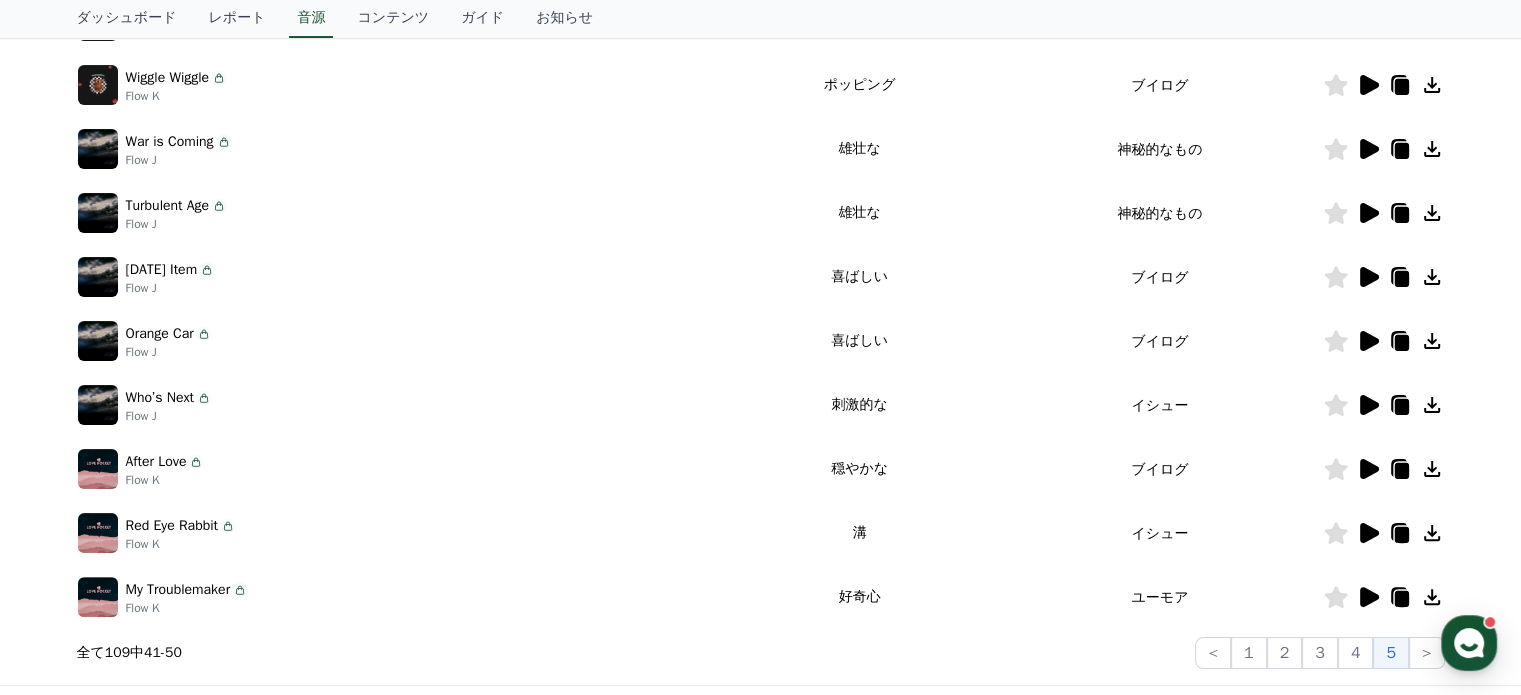 click 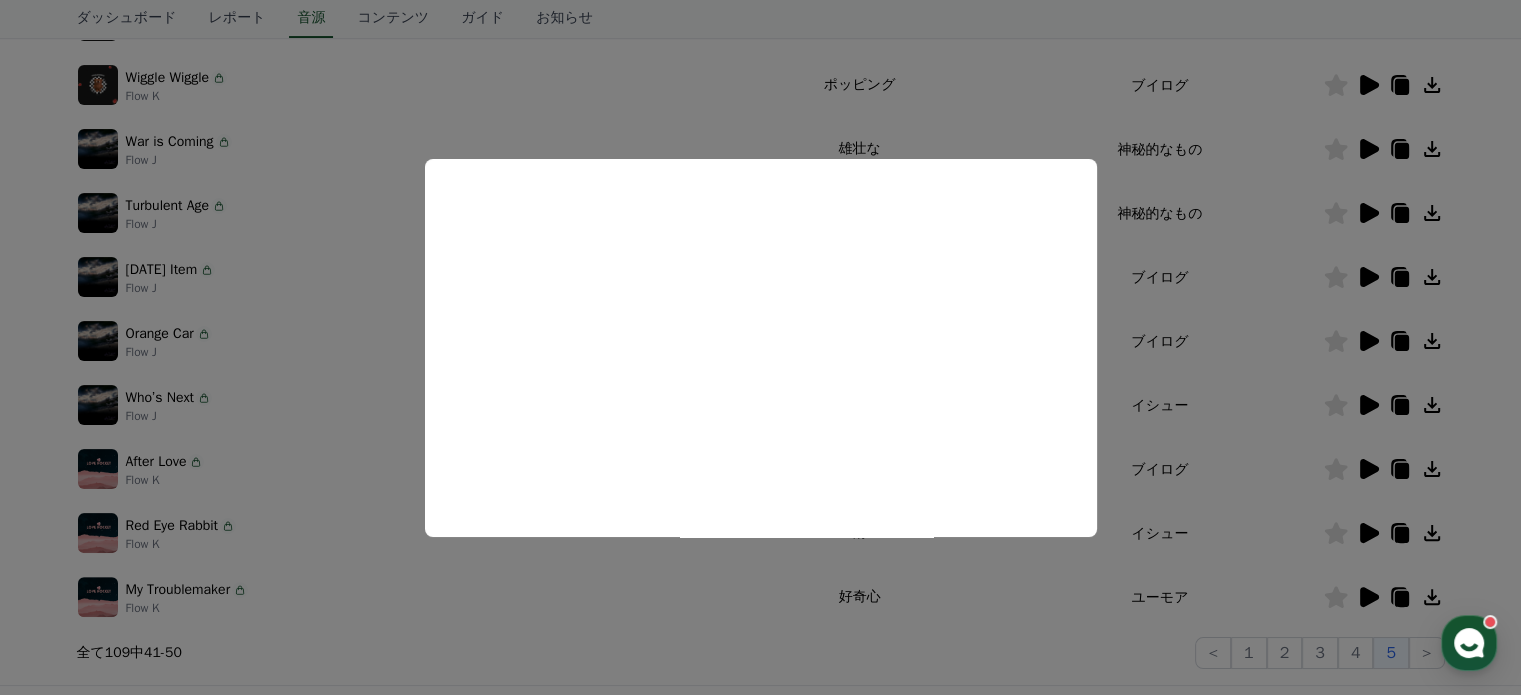 click at bounding box center (760, 347) 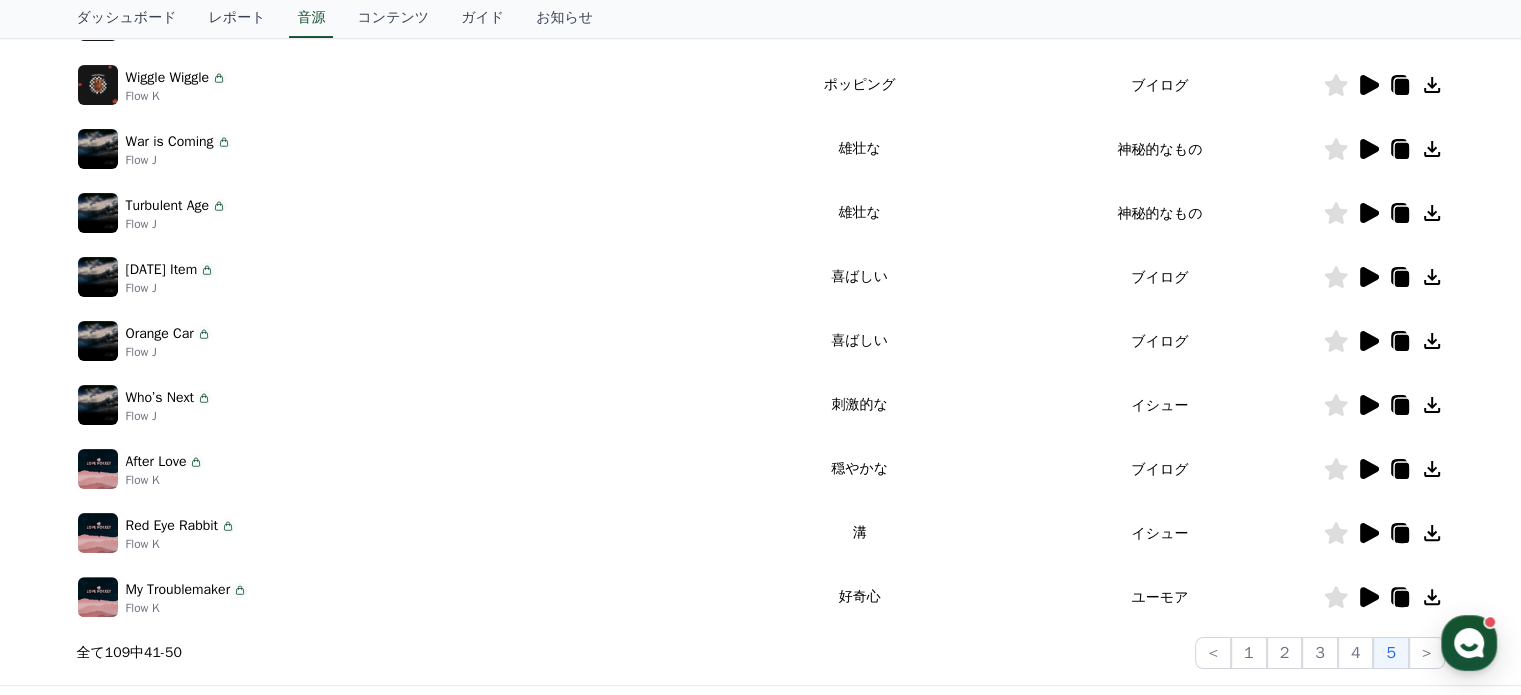 click 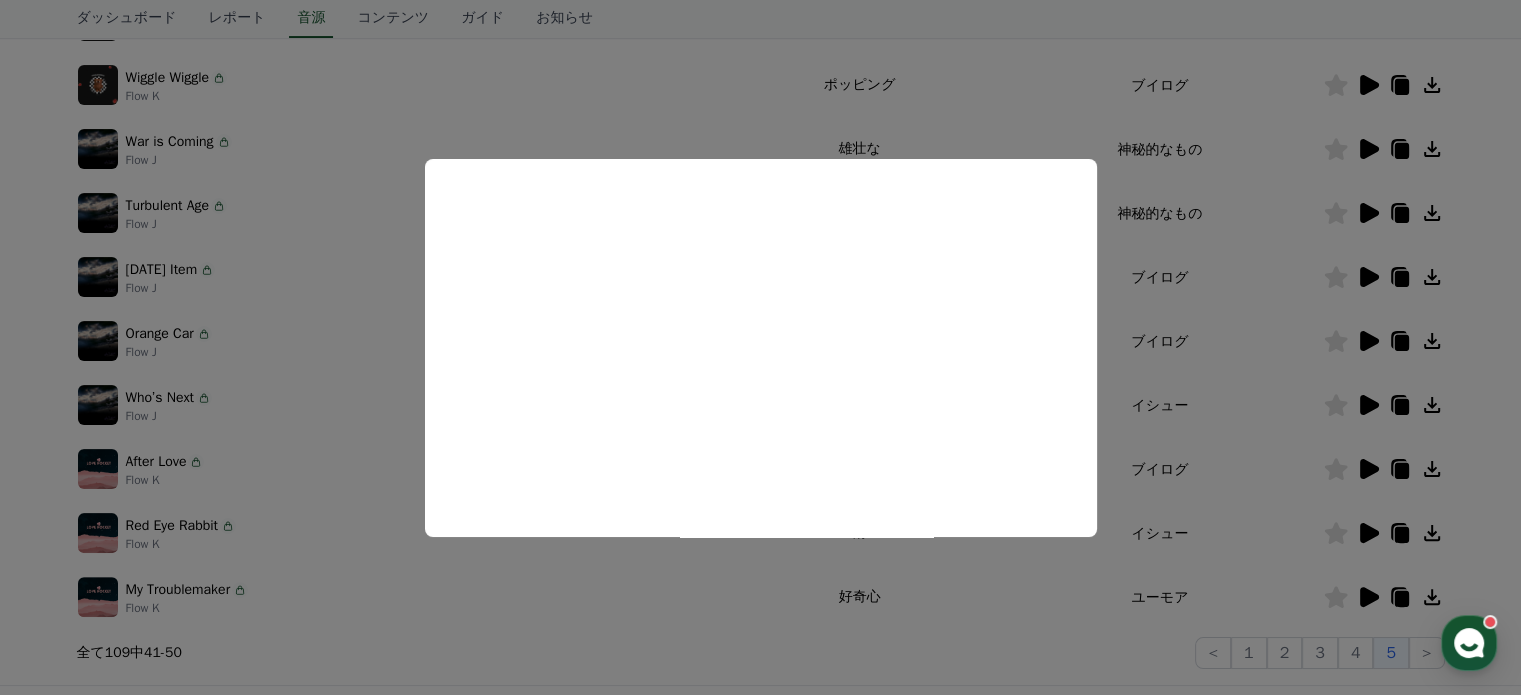 click at bounding box center (760, 347) 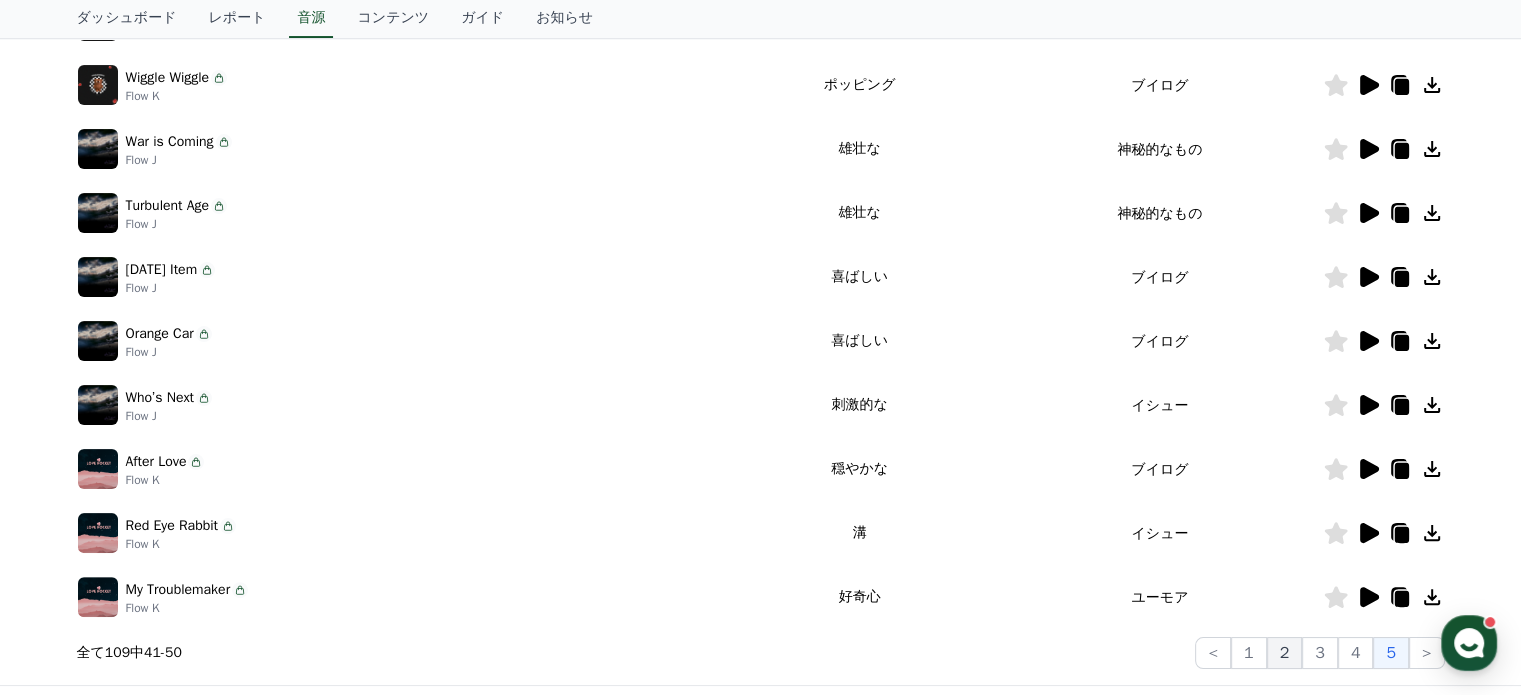click on "2" 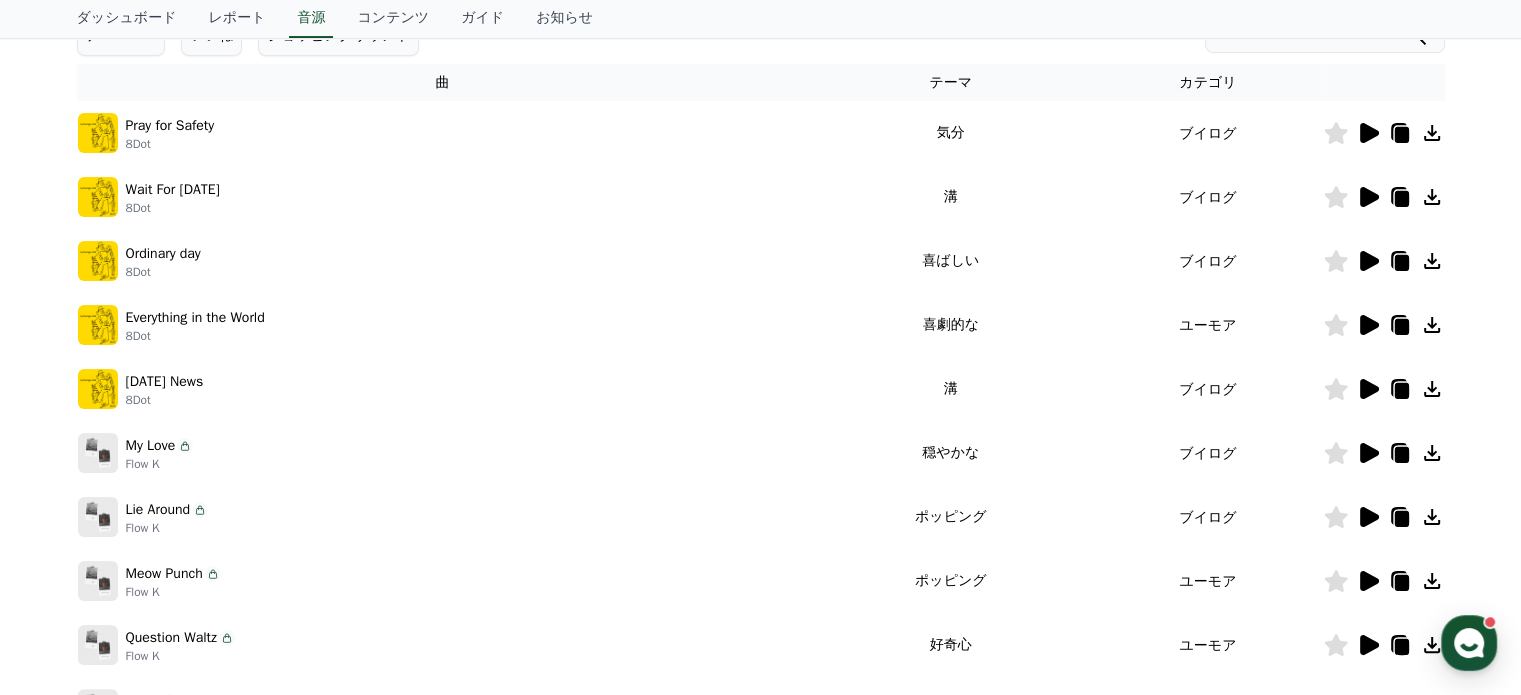 scroll, scrollTop: 309, scrollLeft: 0, axis: vertical 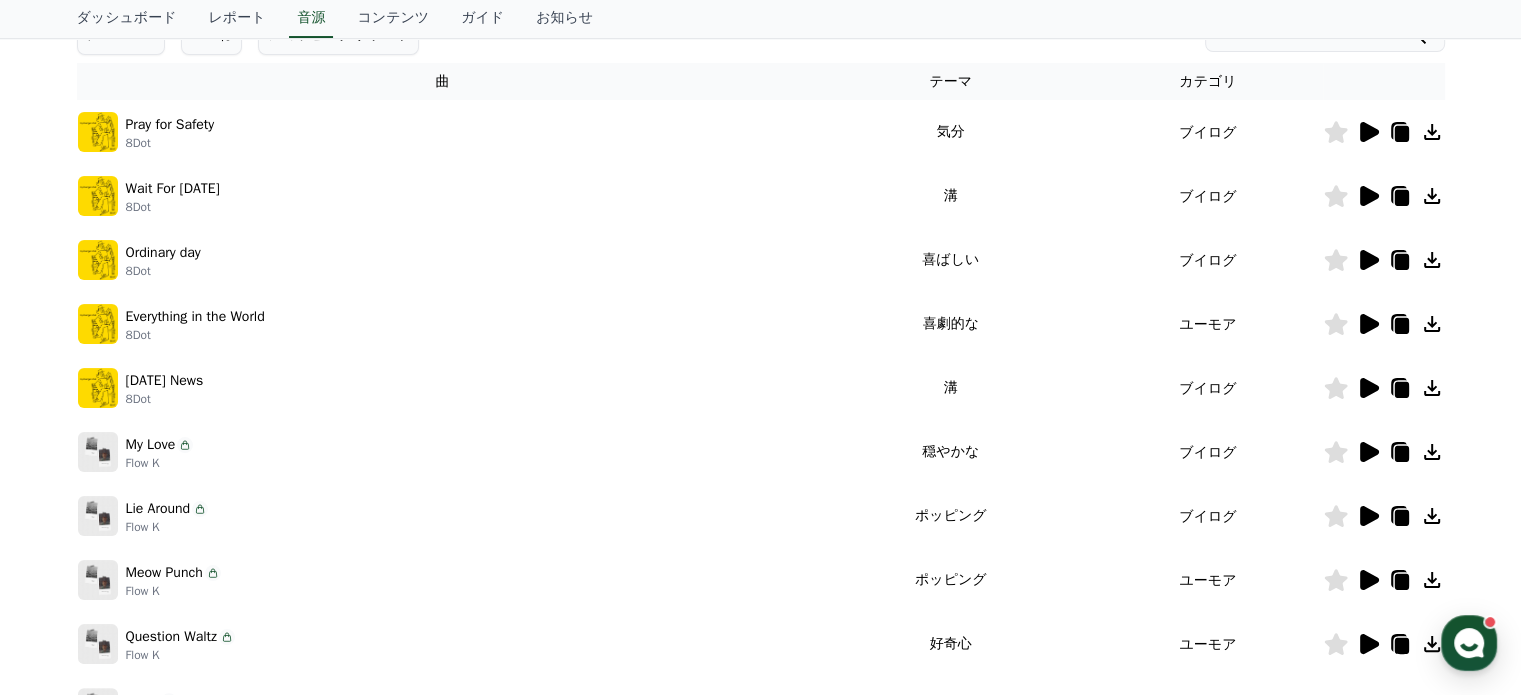 click on "ユーモア" at bounding box center (1207, 324) 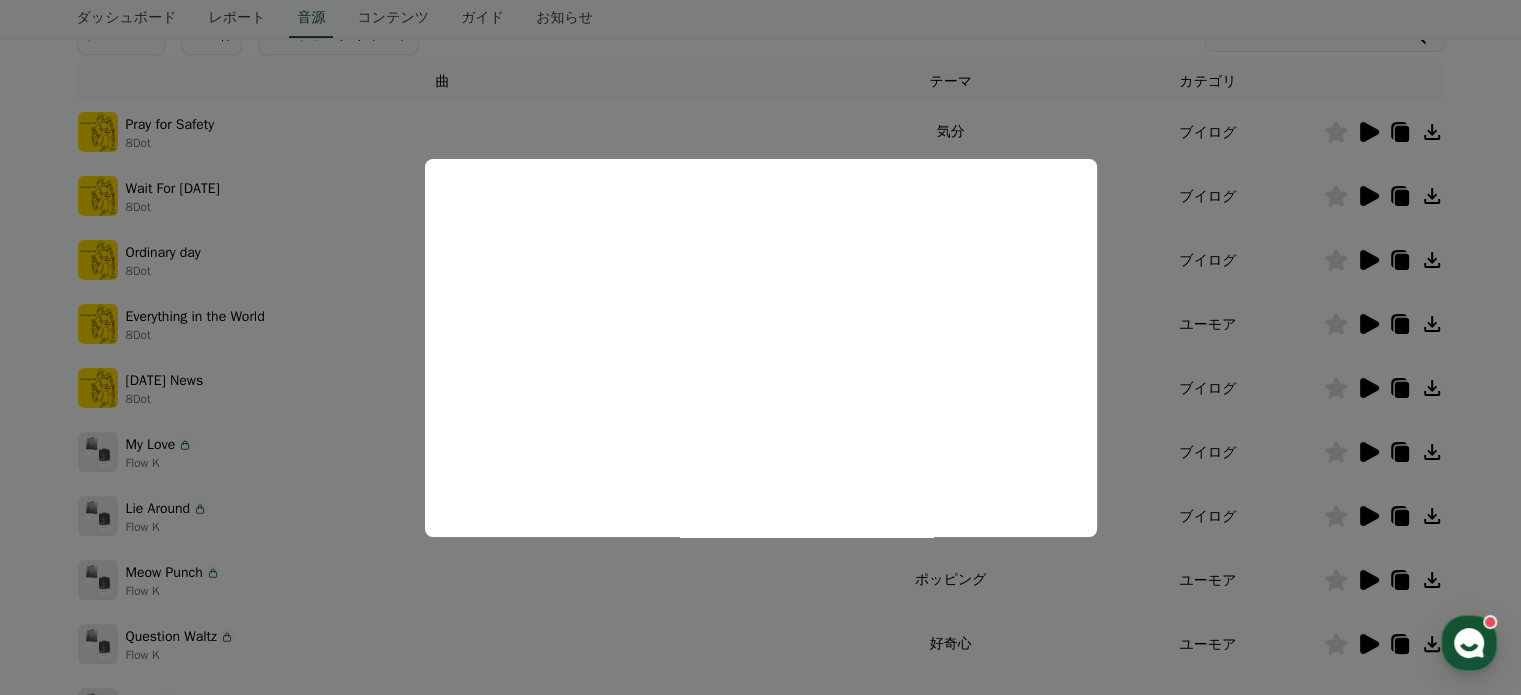 click at bounding box center [760, 347] 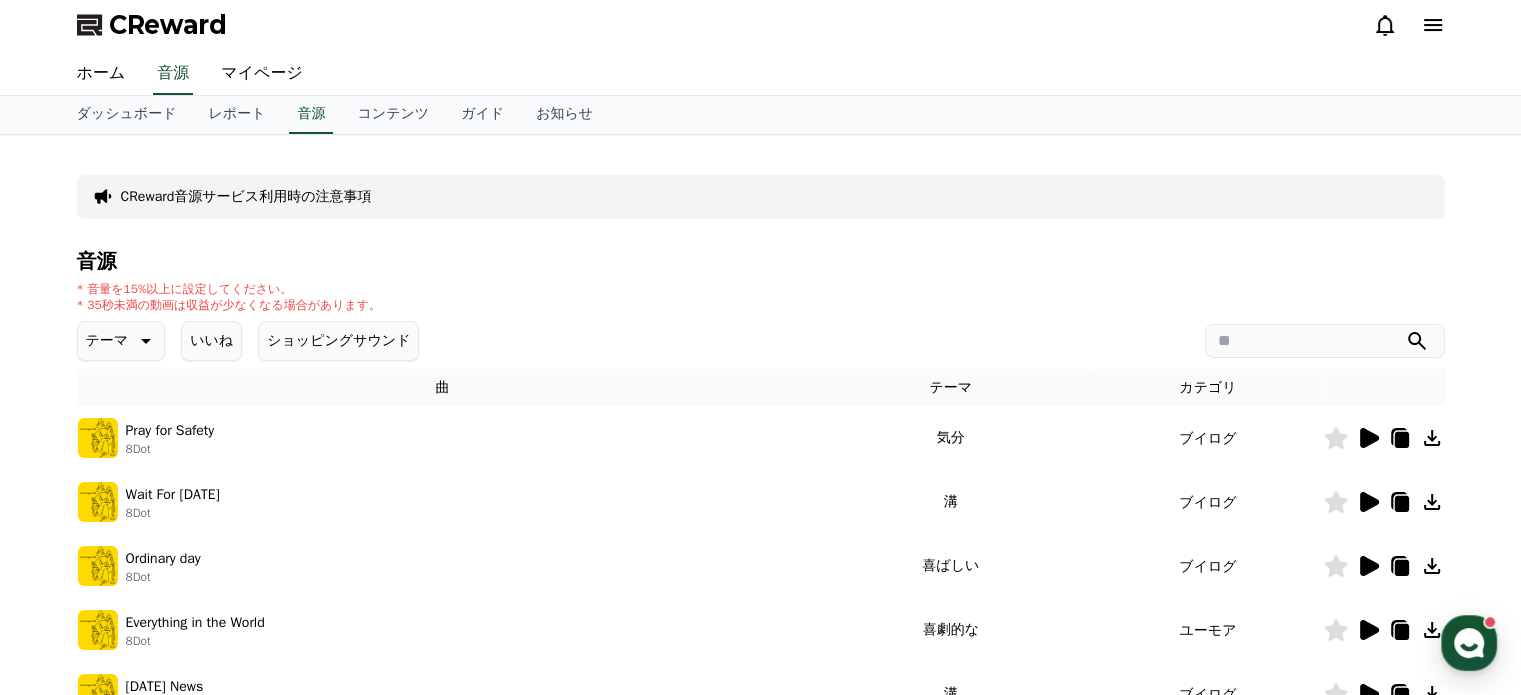 scroll, scrollTop: 0, scrollLeft: 0, axis: both 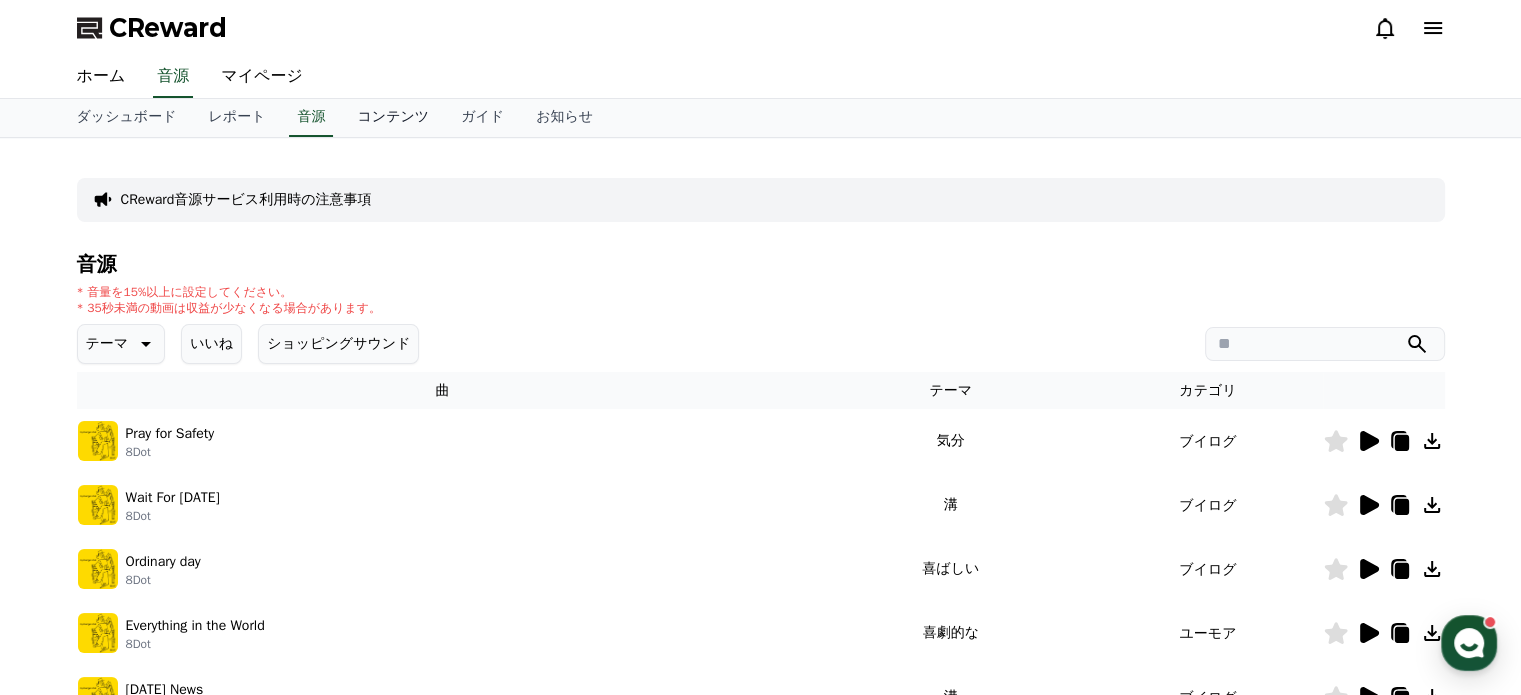 click on "コンテンツ" at bounding box center [393, 118] 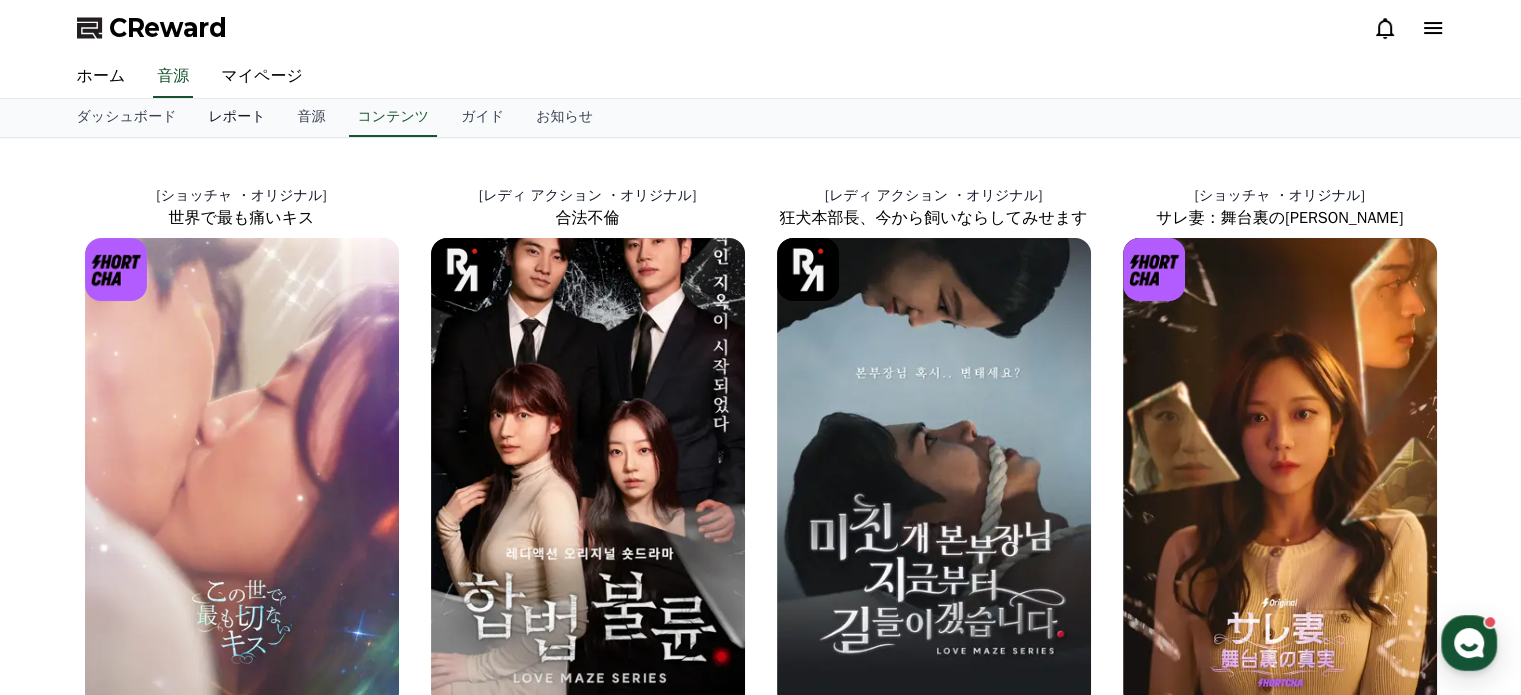 click on "レポート" at bounding box center [236, 118] 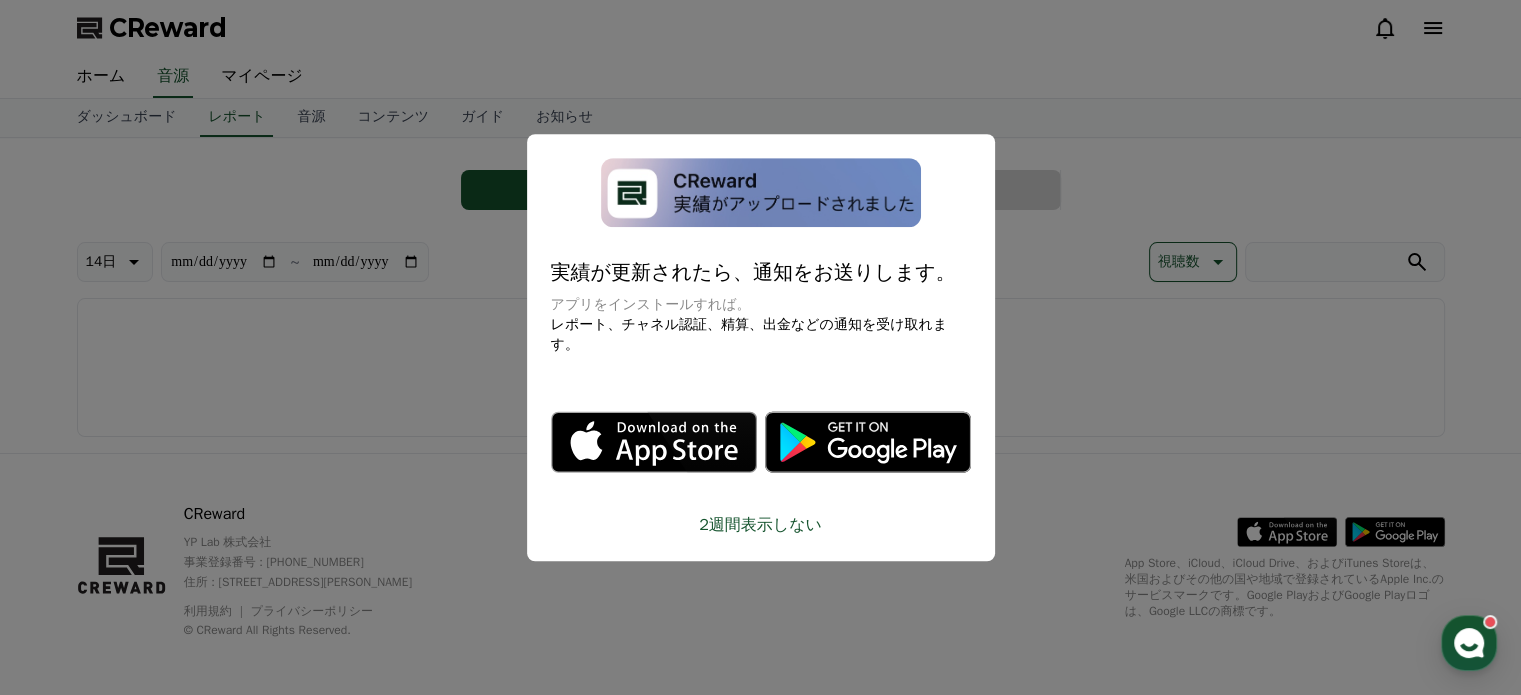 click at bounding box center [760, 347] 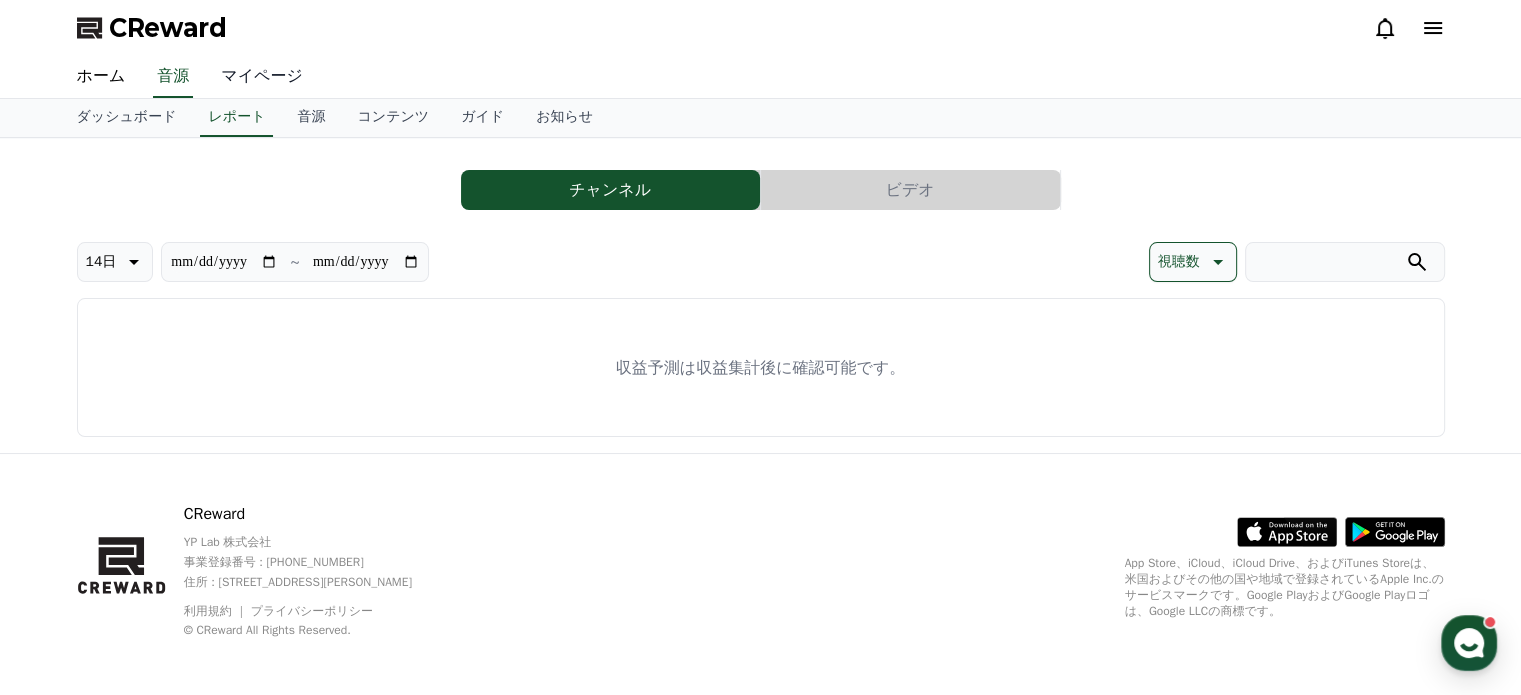 click on "マイページ" at bounding box center [262, 77] 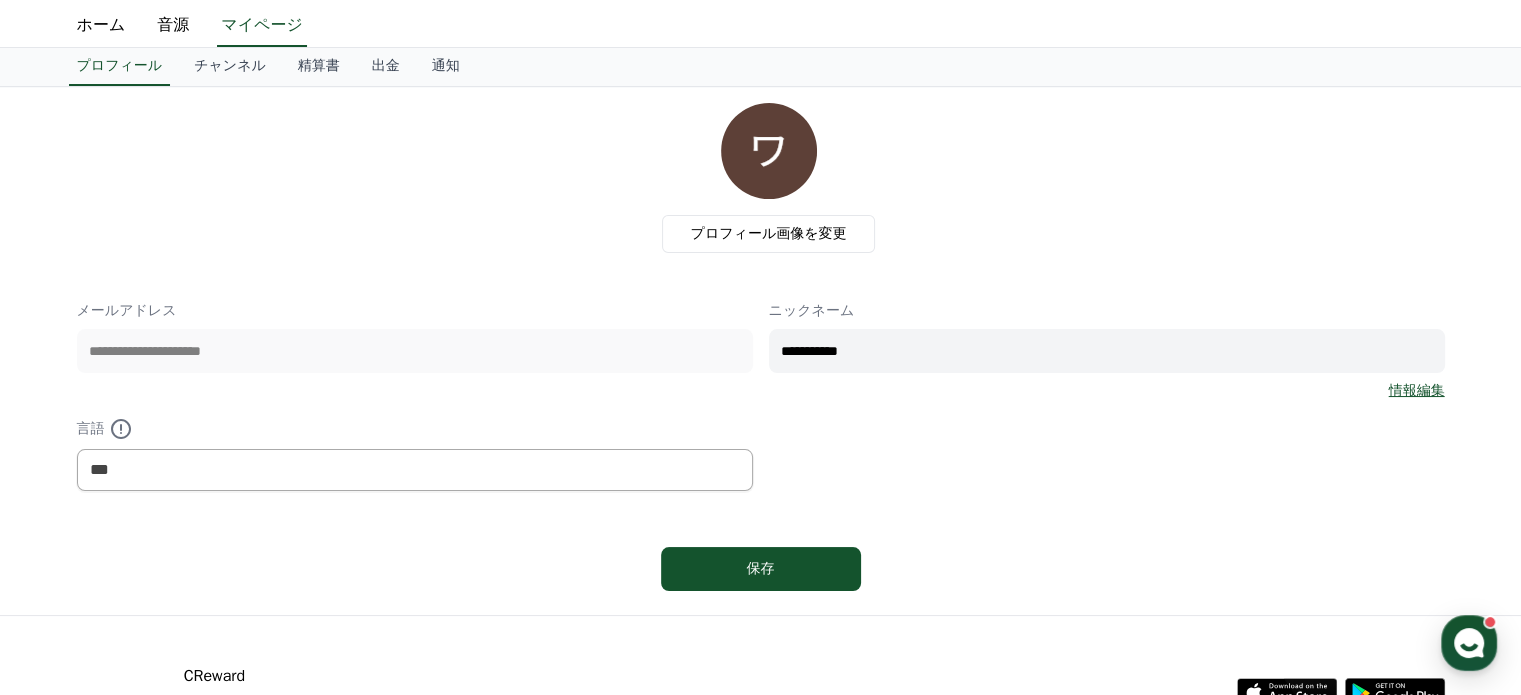 scroll, scrollTop: 0, scrollLeft: 0, axis: both 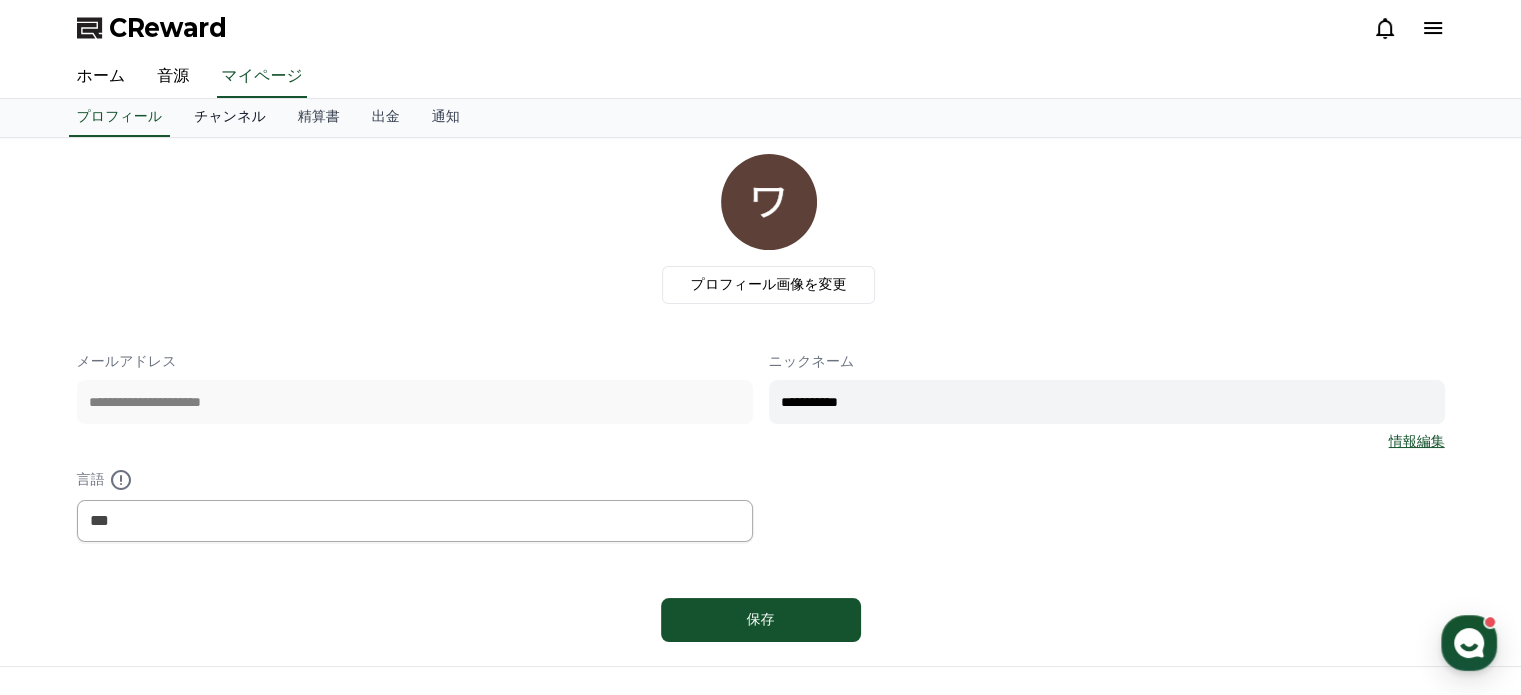 click on "チャンネル" at bounding box center (230, 118) 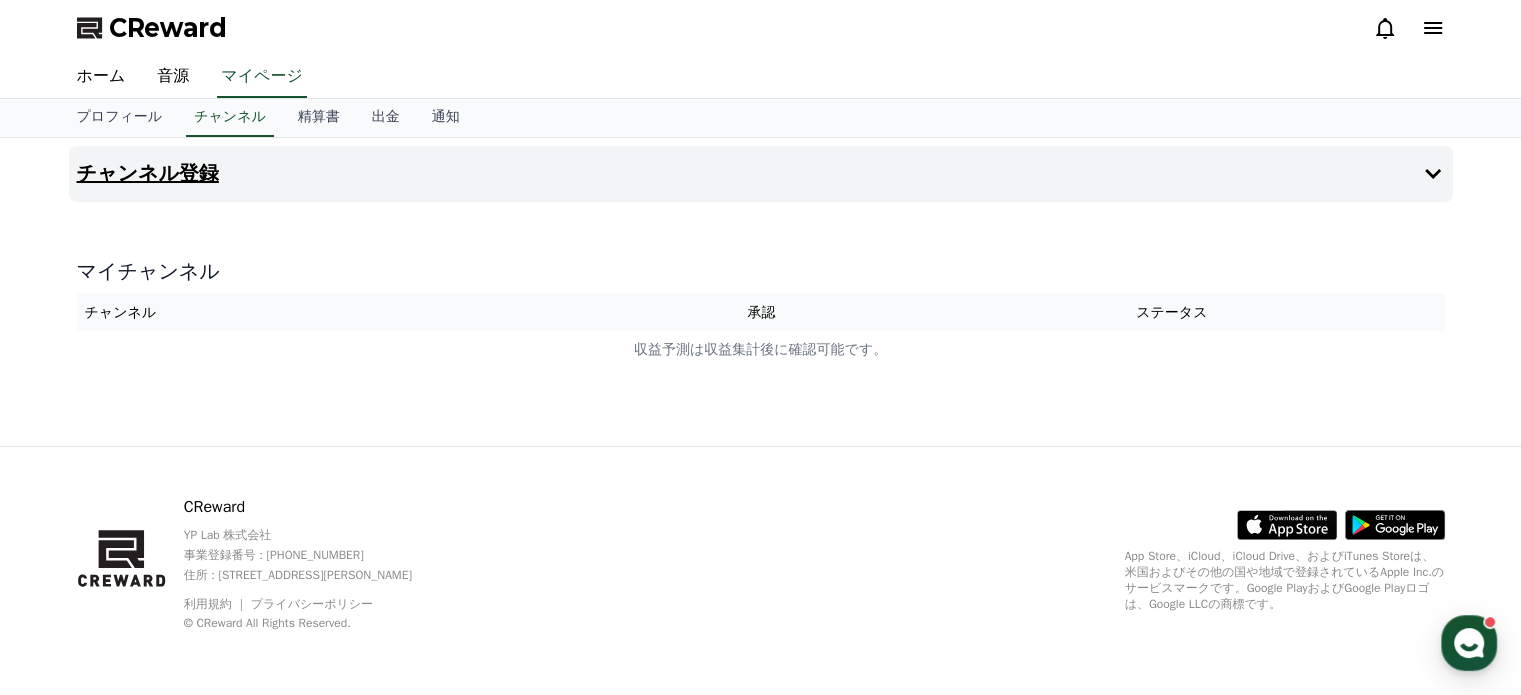 click on "チャンネル登録" at bounding box center (761, 174) 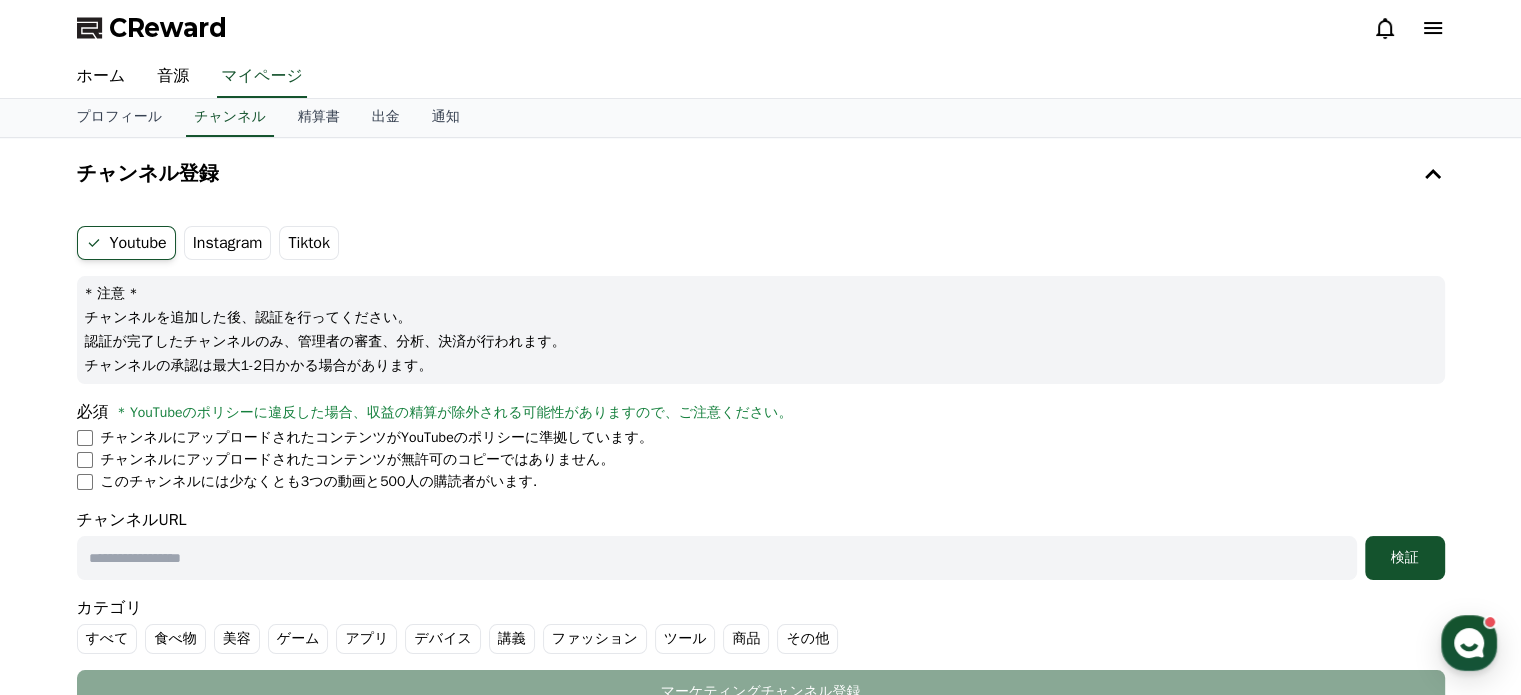 click on "Instagram" at bounding box center [228, 243] 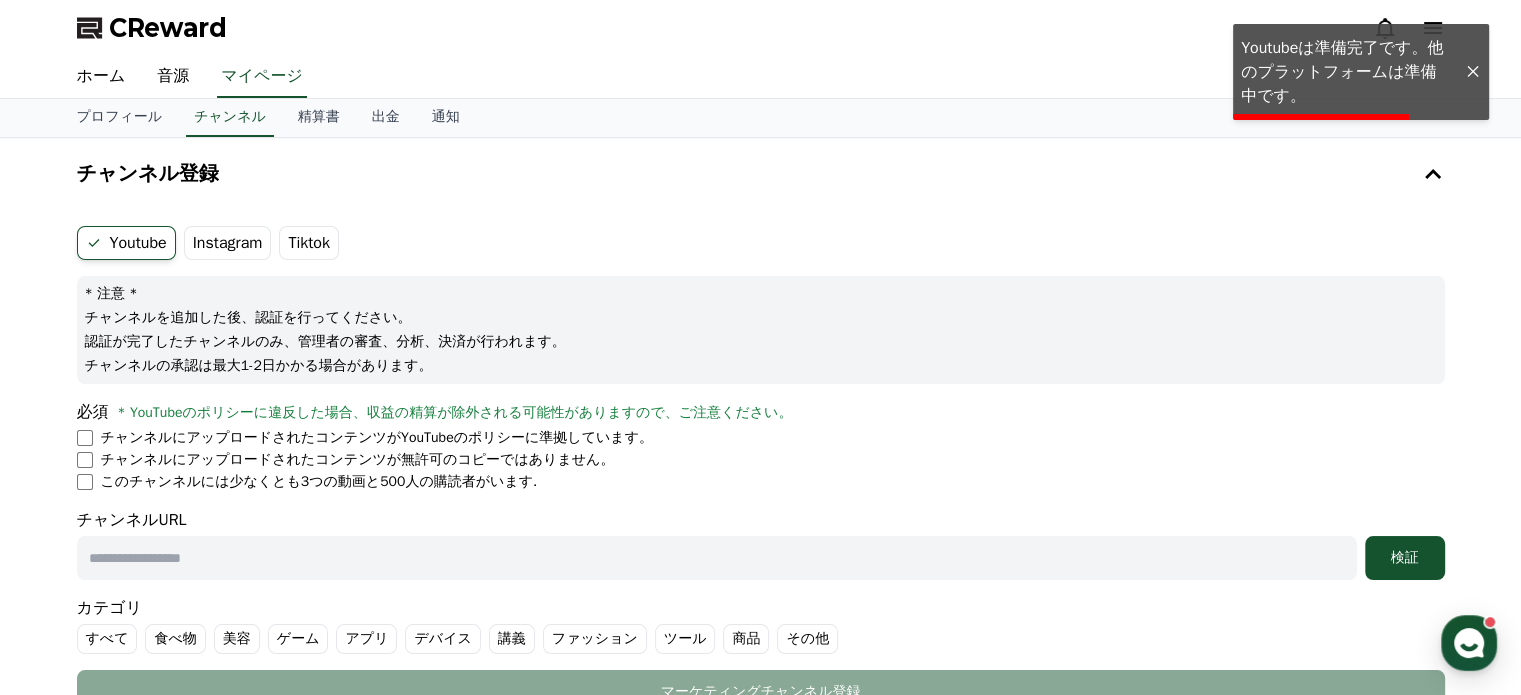 click on "Tiktok" at bounding box center [309, 243] 